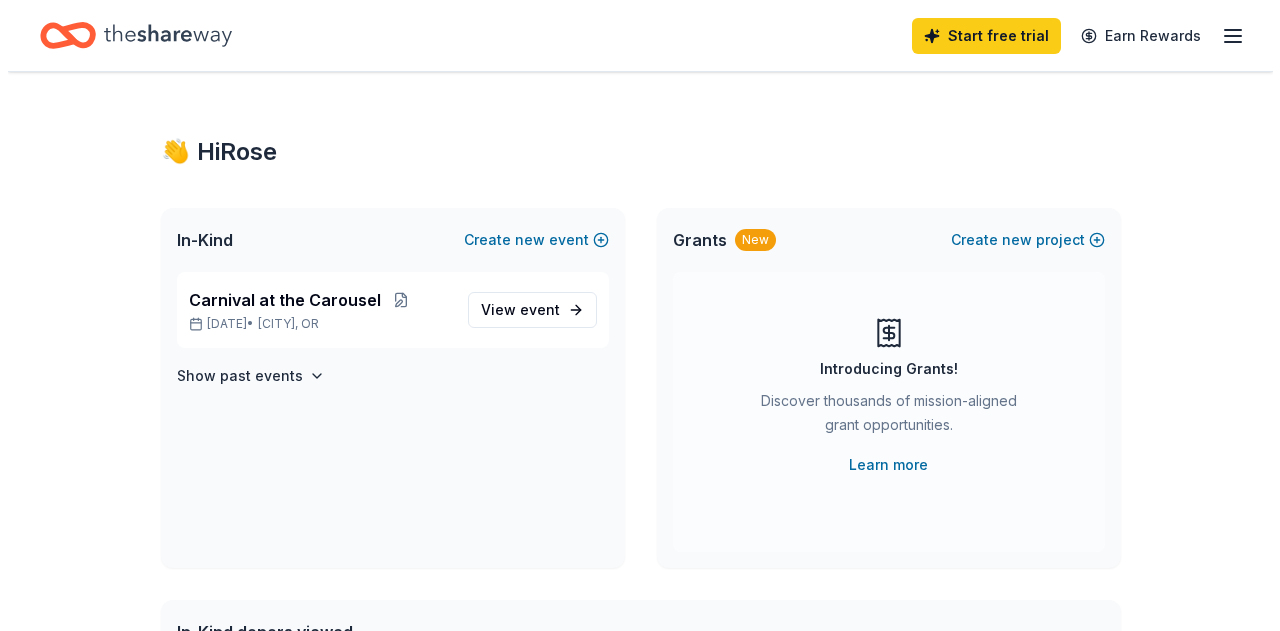 scroll, scrollTop: 0, scrollLeft: 0, axis: both 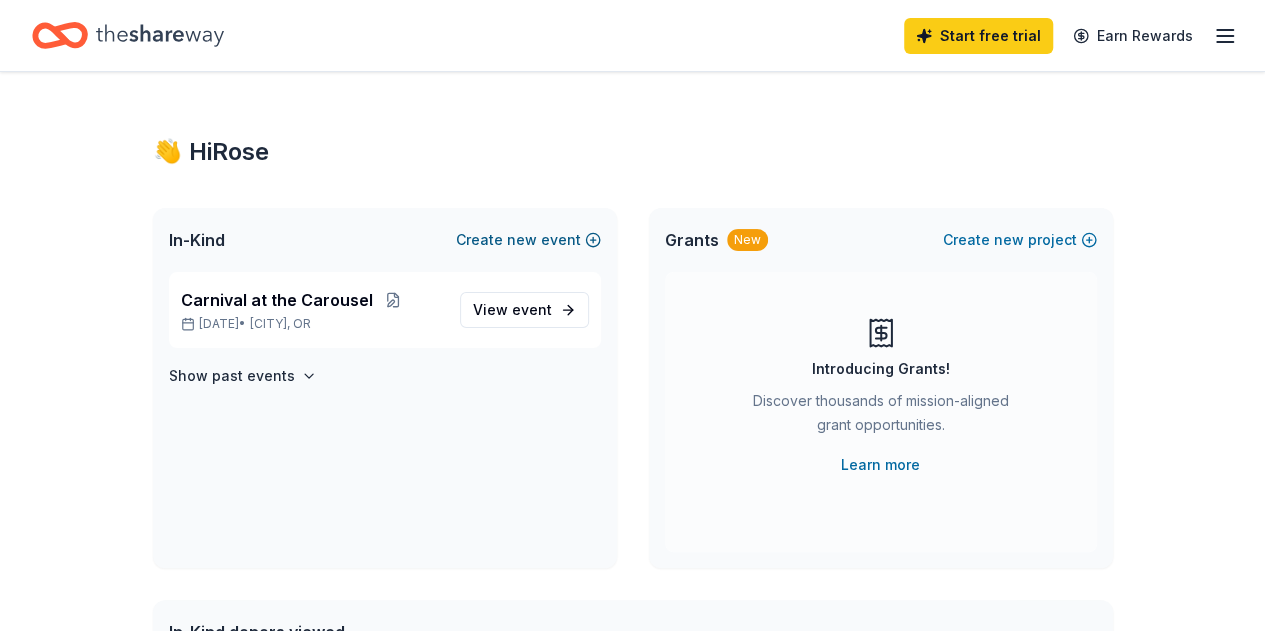 click on "new" at bounding box center (522, 240) 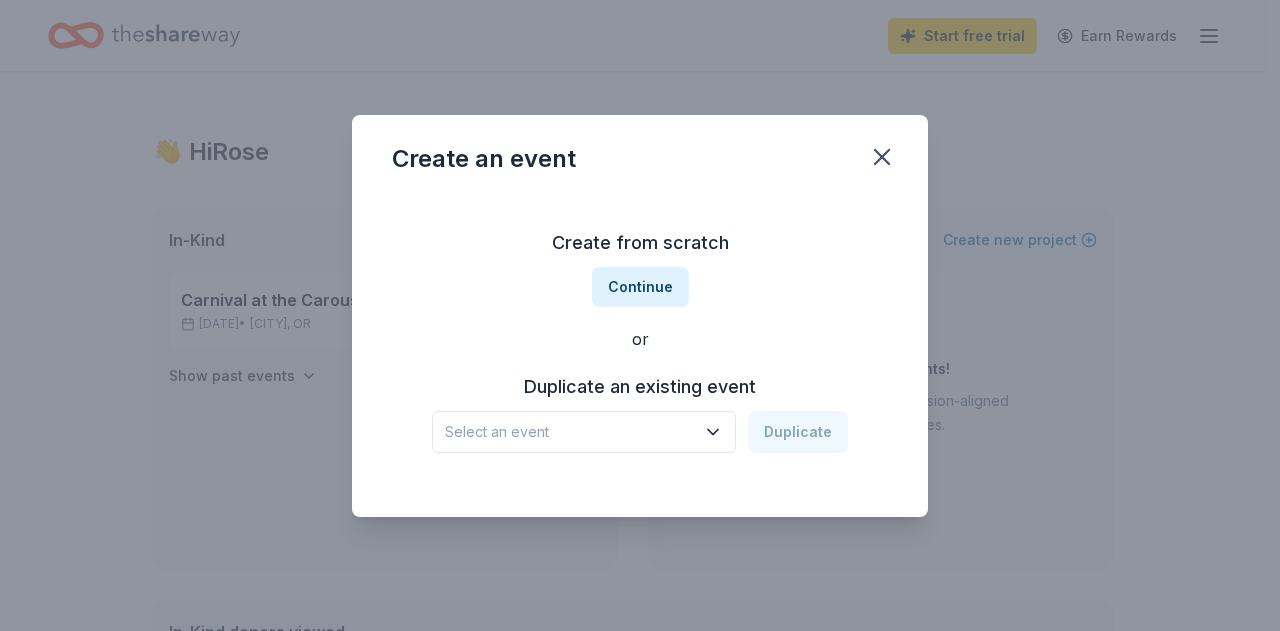click on "Select an event" at bounding box center [570, 432] 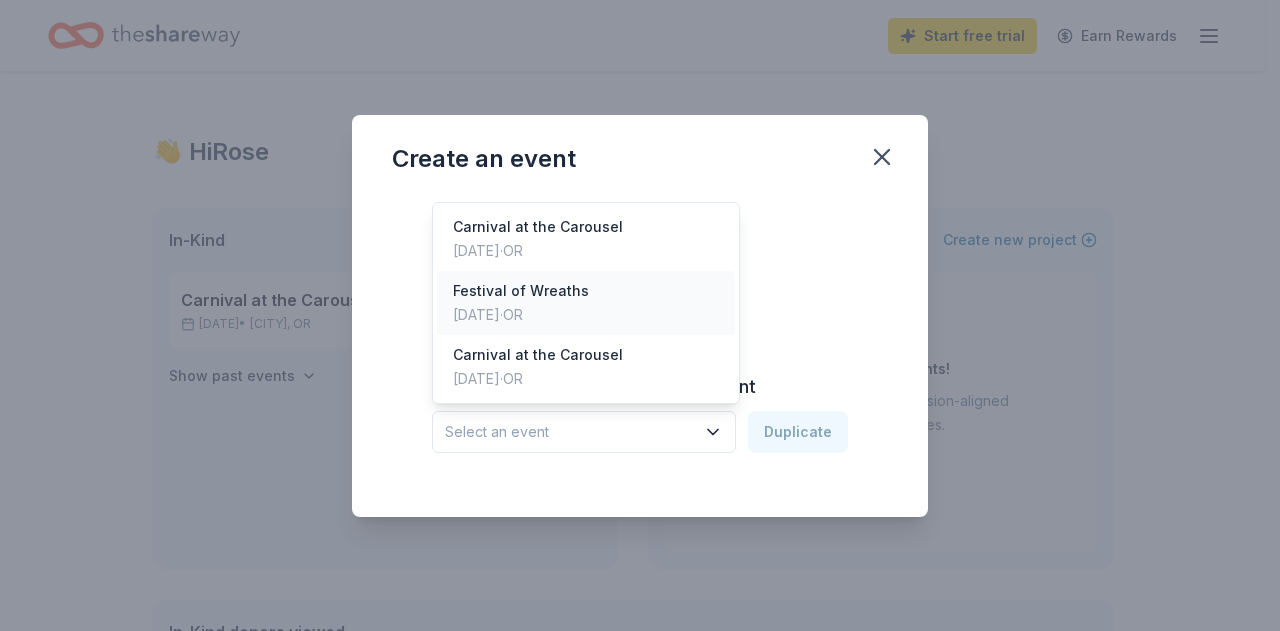 click on "Festival of Wreaths Nov 25, 2024  ·  OR" at bounding box center [586, 303] 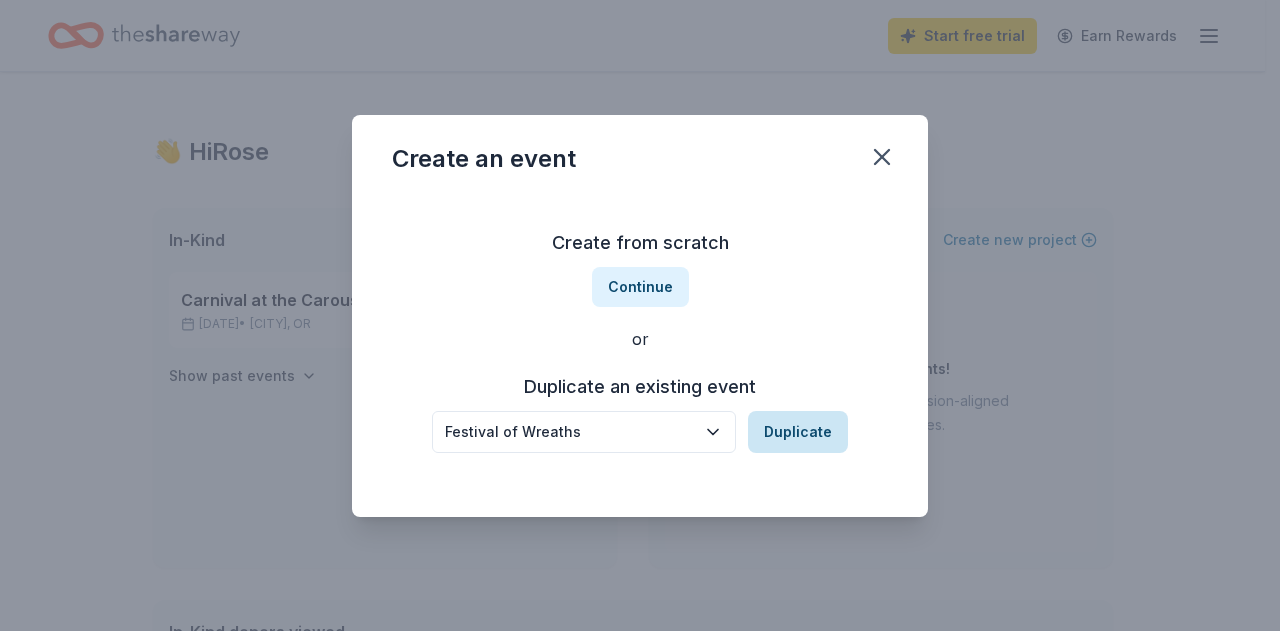 click on "Duplicate" at bounding box center [798, 432] 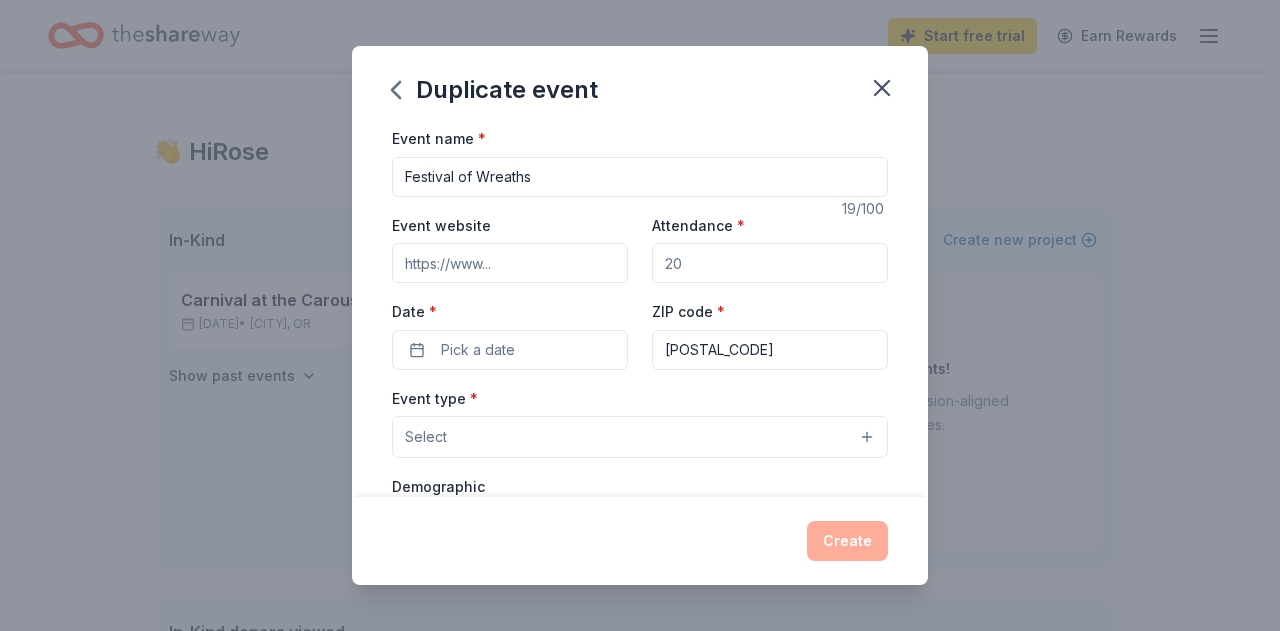 click on "Attendance *" at bounding box center (770, 263) 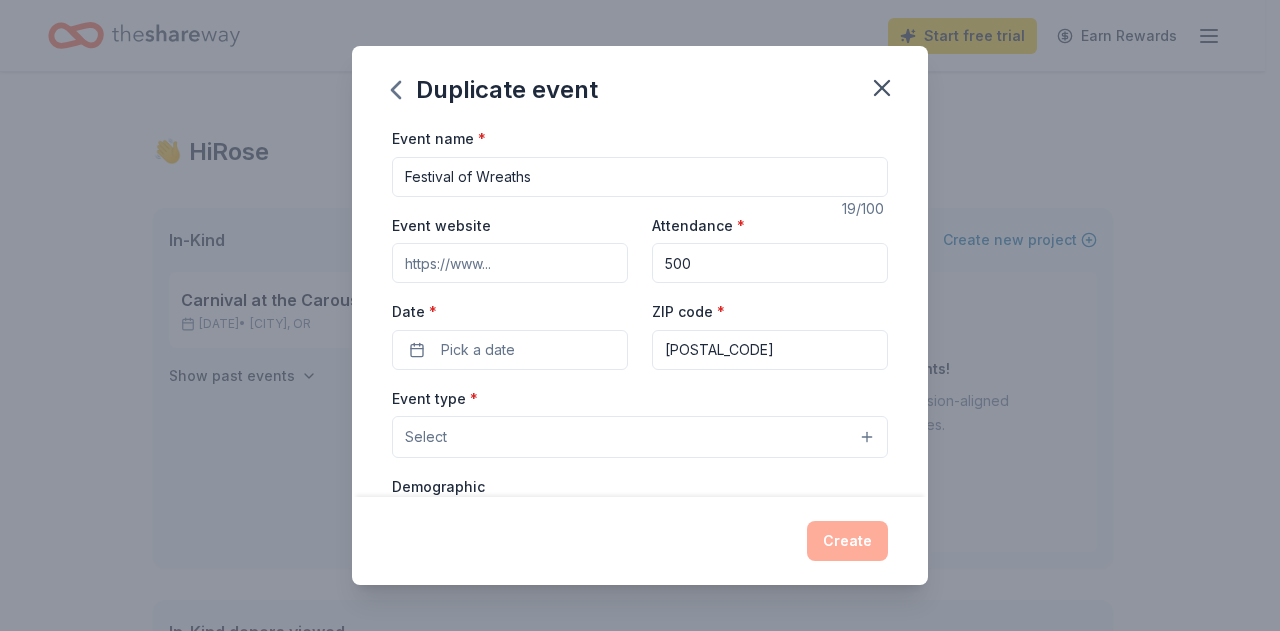 type on "500" 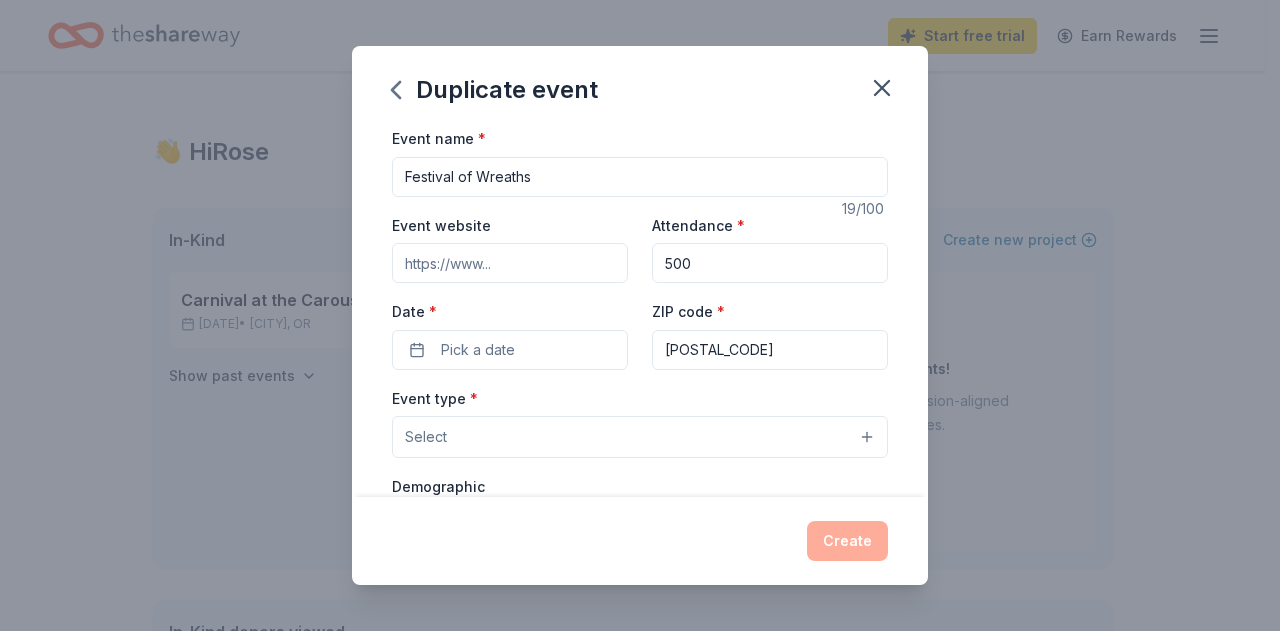 type on "albanycarousel.com" 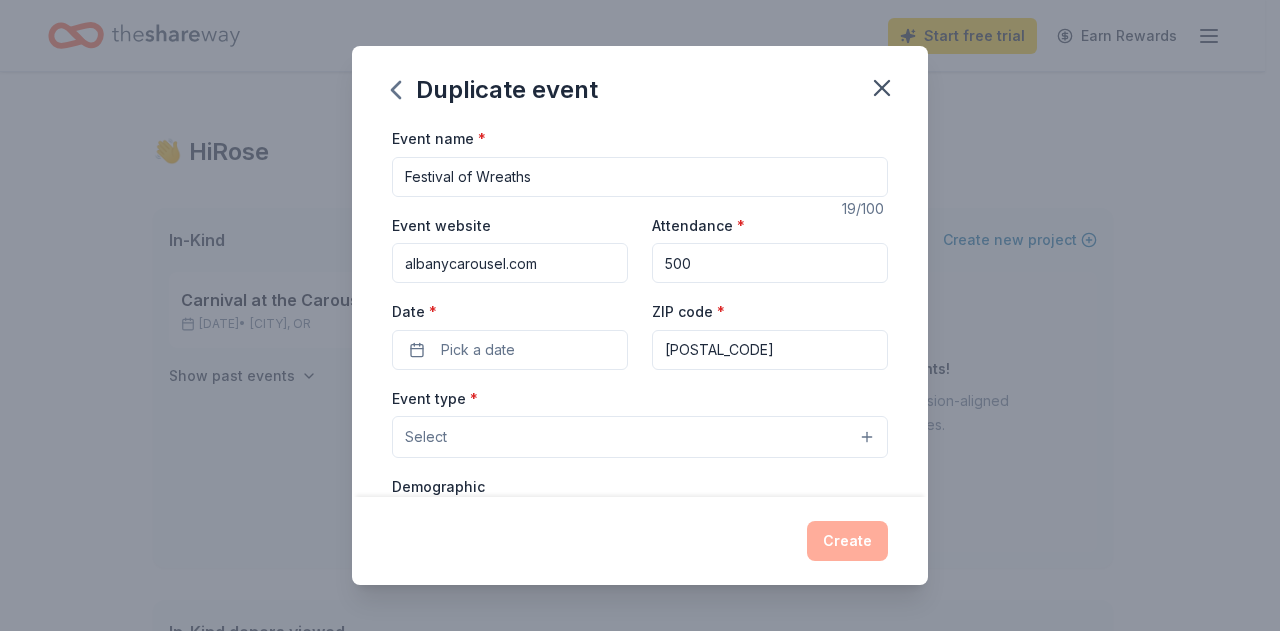 scroll, scrollTop: 142, scrollLeft: 0, axis: vertical 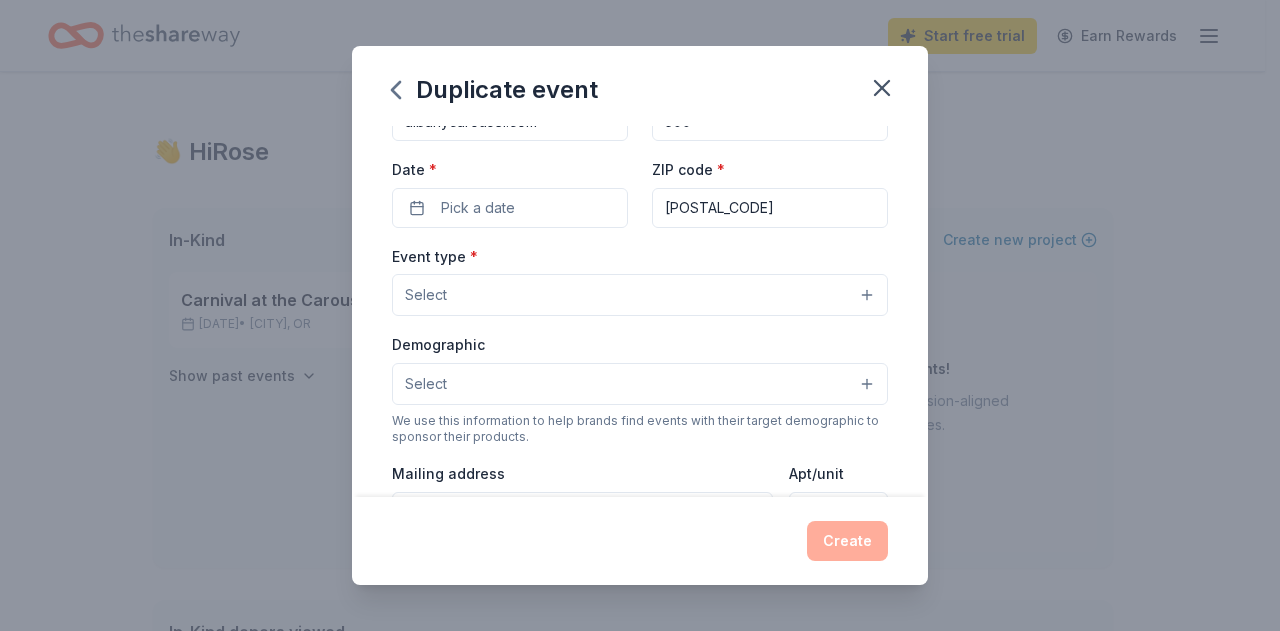 click on "Select" at bounding box center [640, 295] 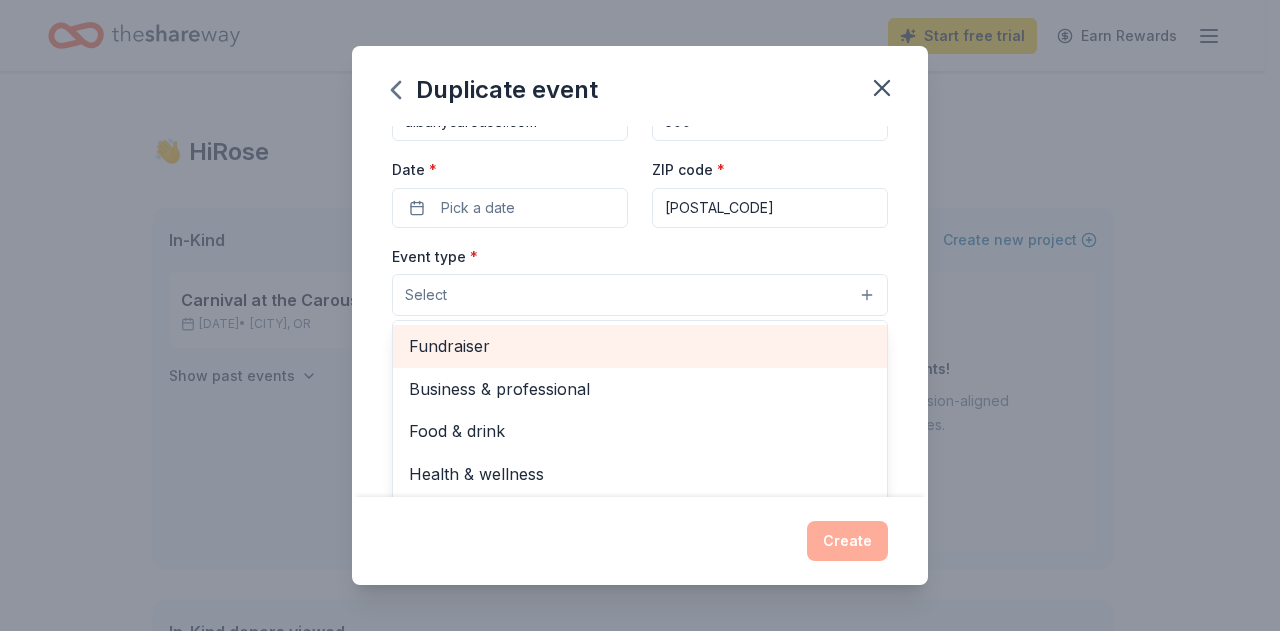 click on "Fundraiser" at bounding box center (640, 346) 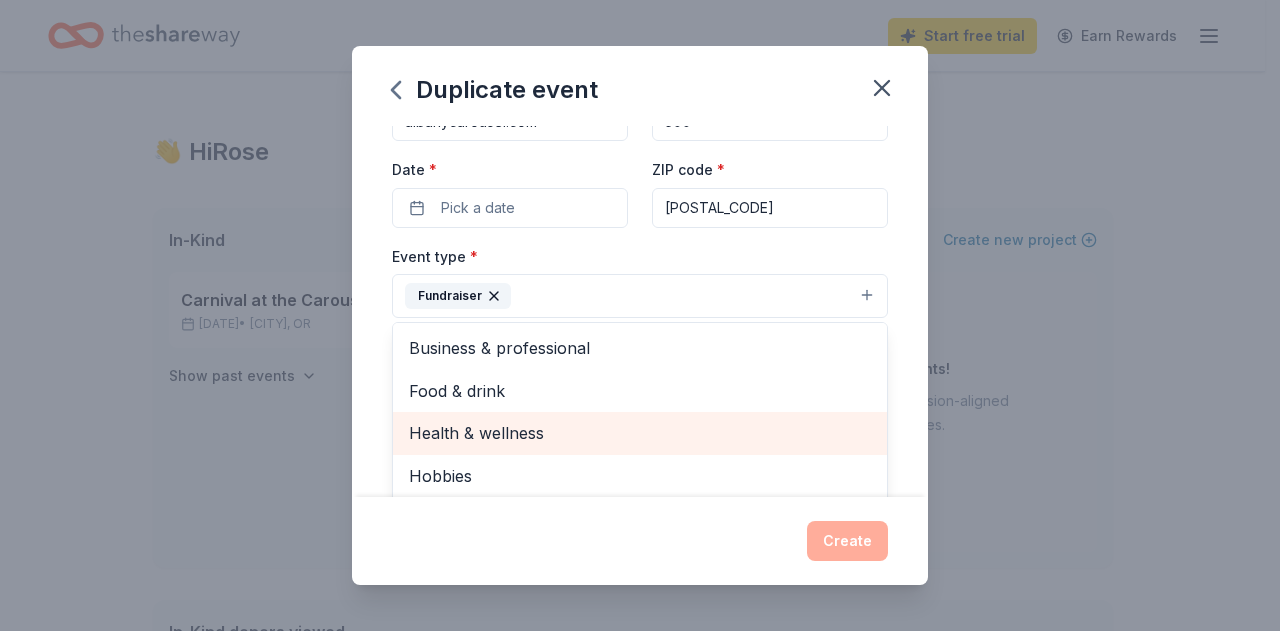 scroll, scrollTop: 23, scrollLeft: 0, axis: vertical 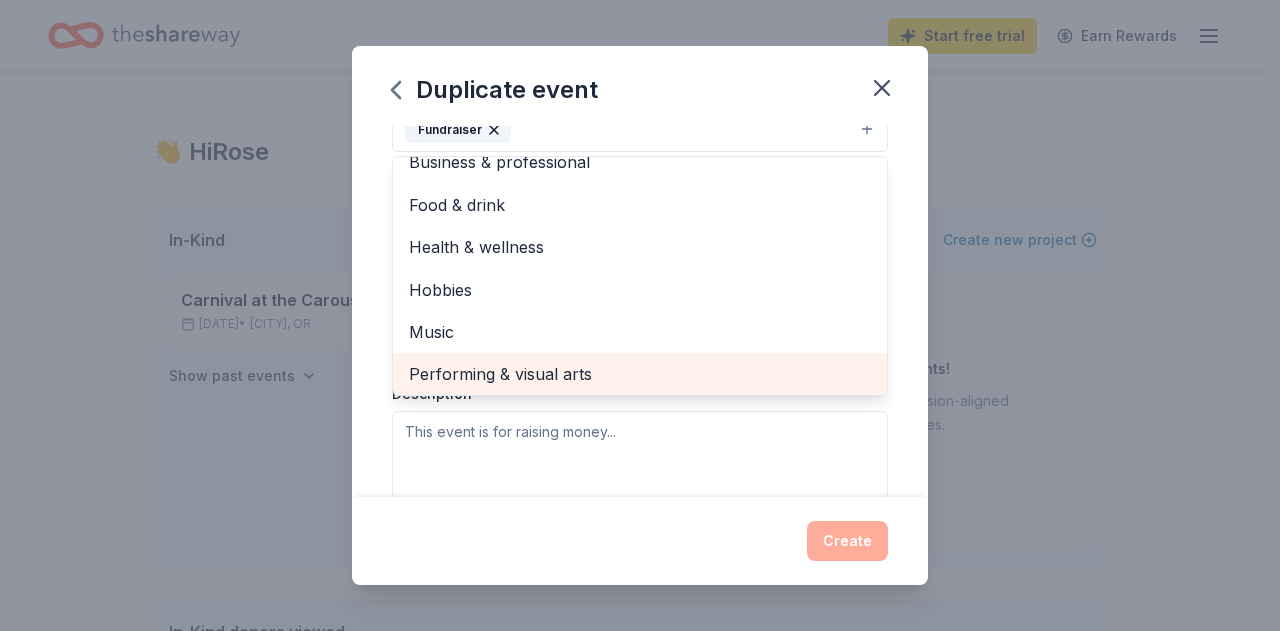 click on "Performing & visual arts" at bounding box center (640, 374) 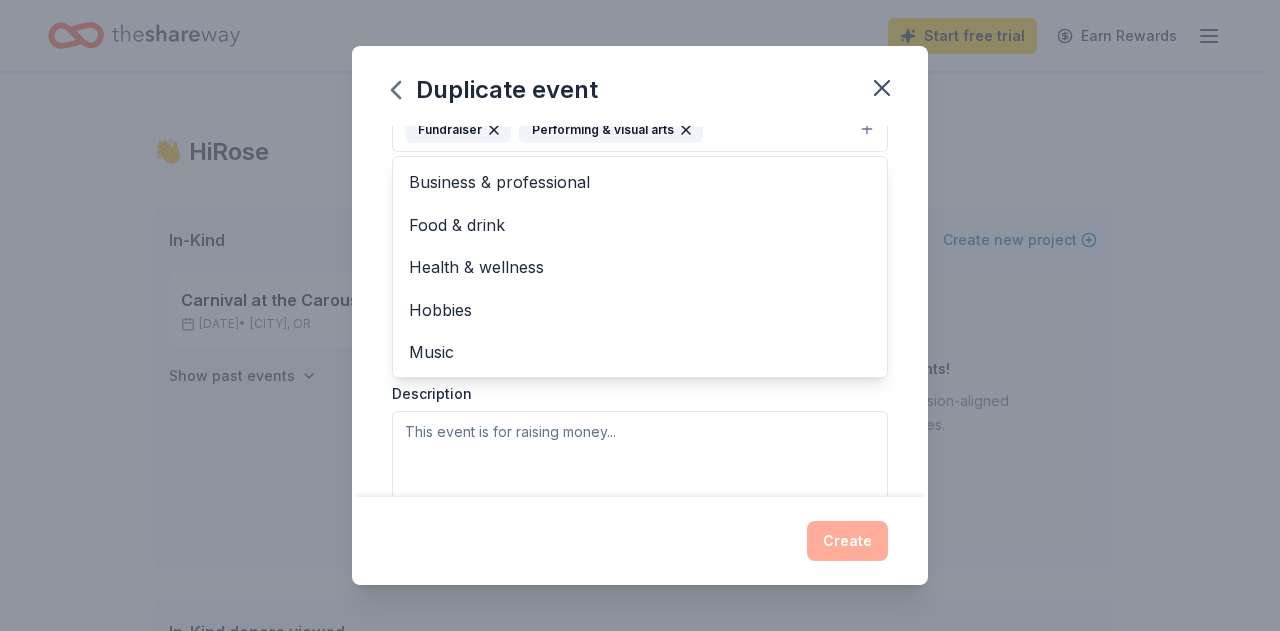 scroll, scrollTop: 0, scrollLeft: 0, axis: both 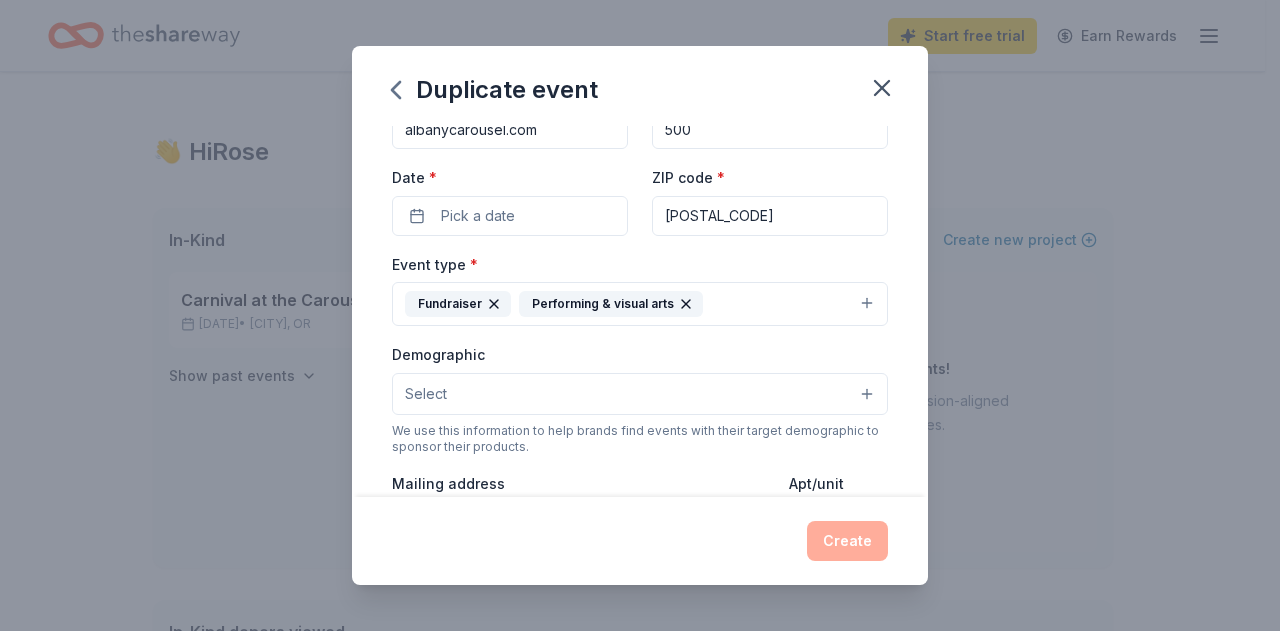 click 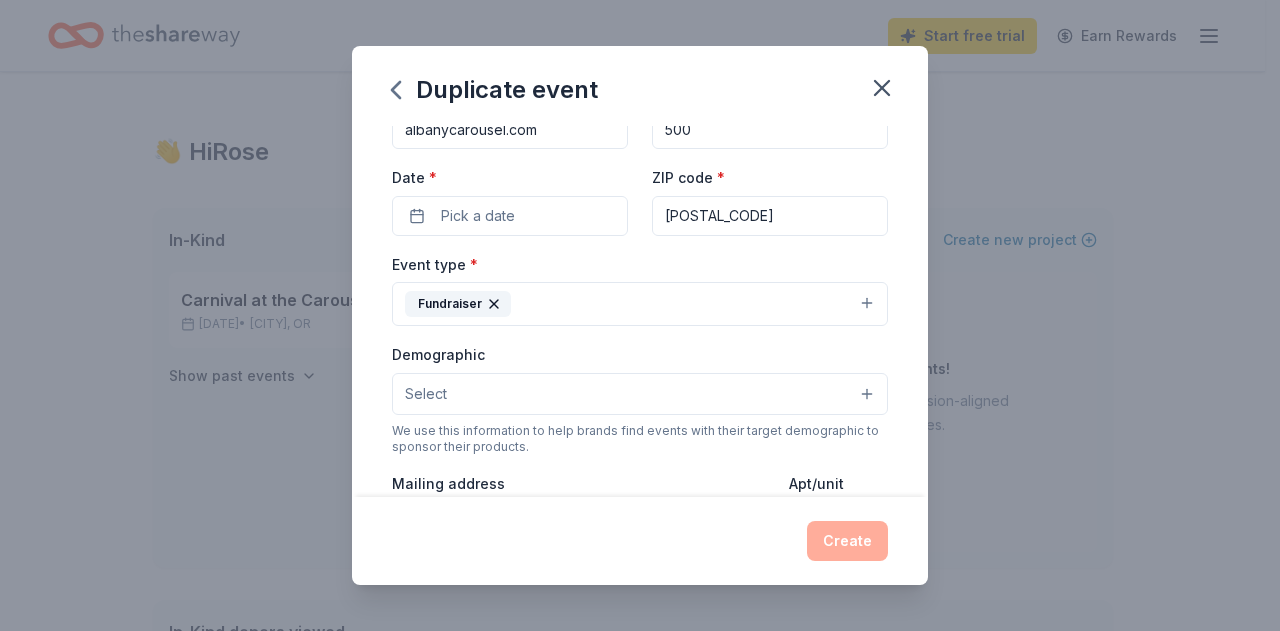 click on "Fundraiser" at bounding box center (640, 304) 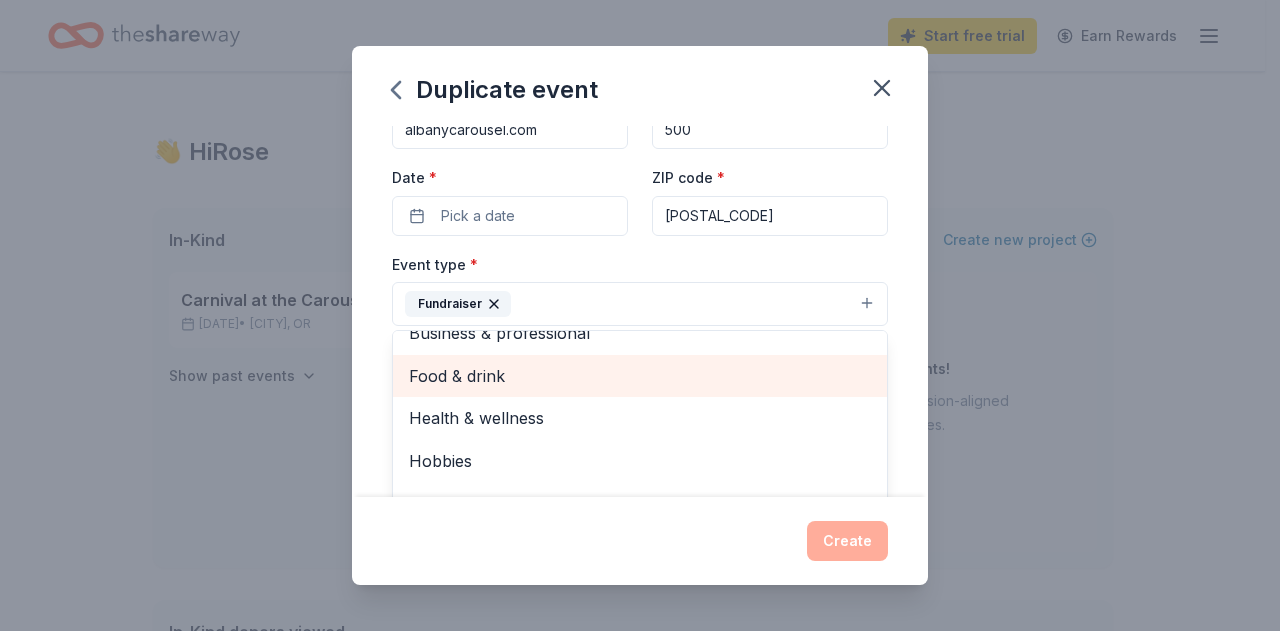 scroll, scrollTop: 0, scrollLeft: 0, axis: both 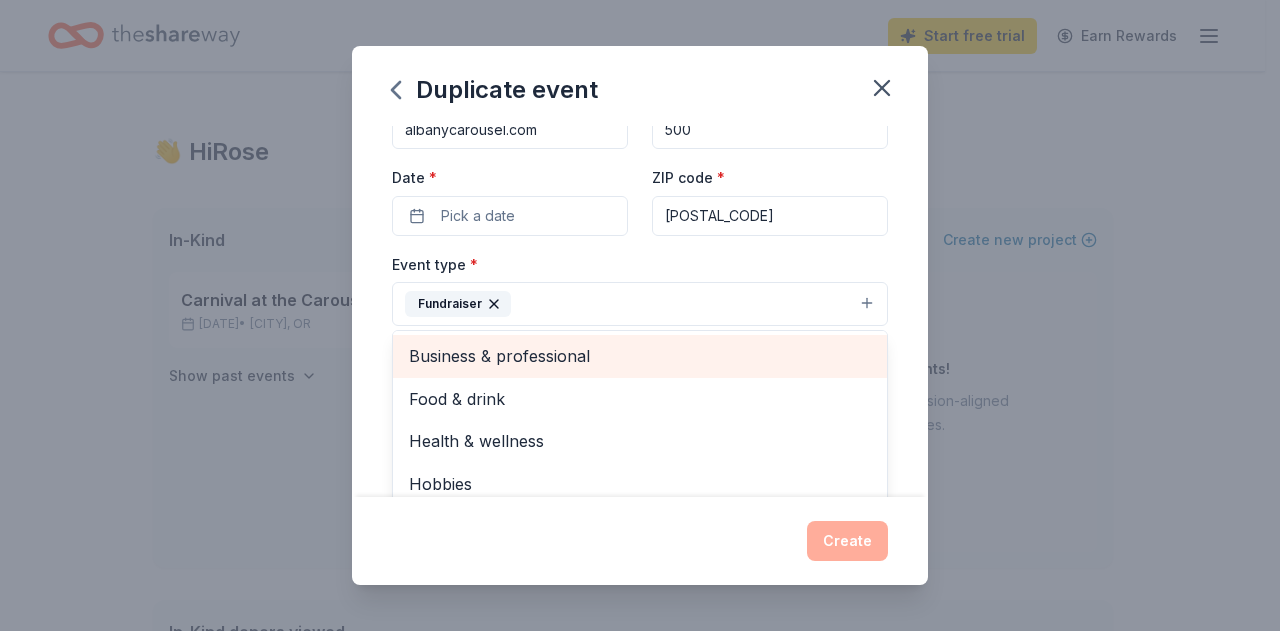 click on "Business & professional" at bounding box center [640, 356] 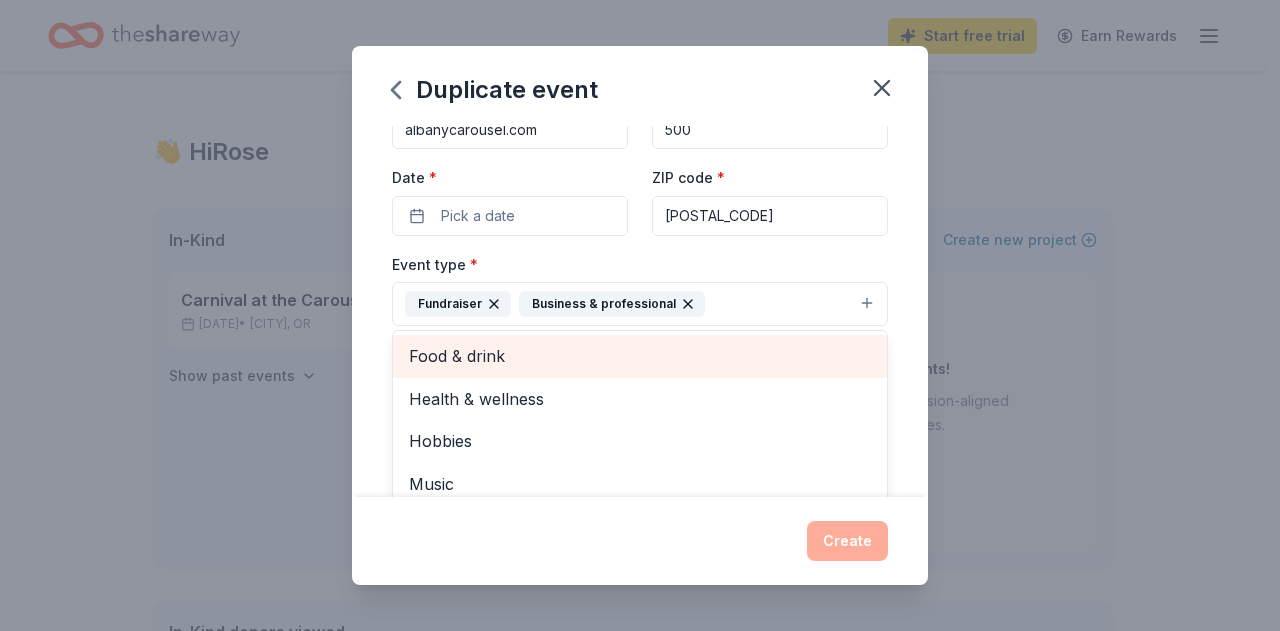 click on "Food & drink" at bounding box center (640, 356) 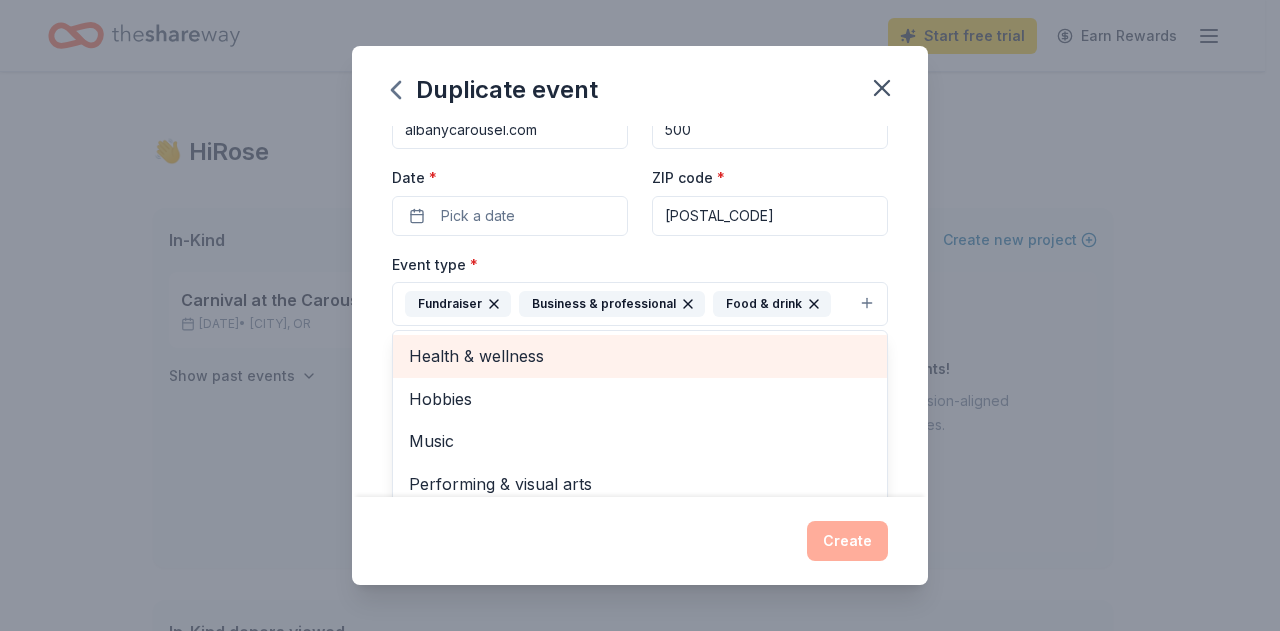 click on "Health & wellness" at bounding box center [640, 356] 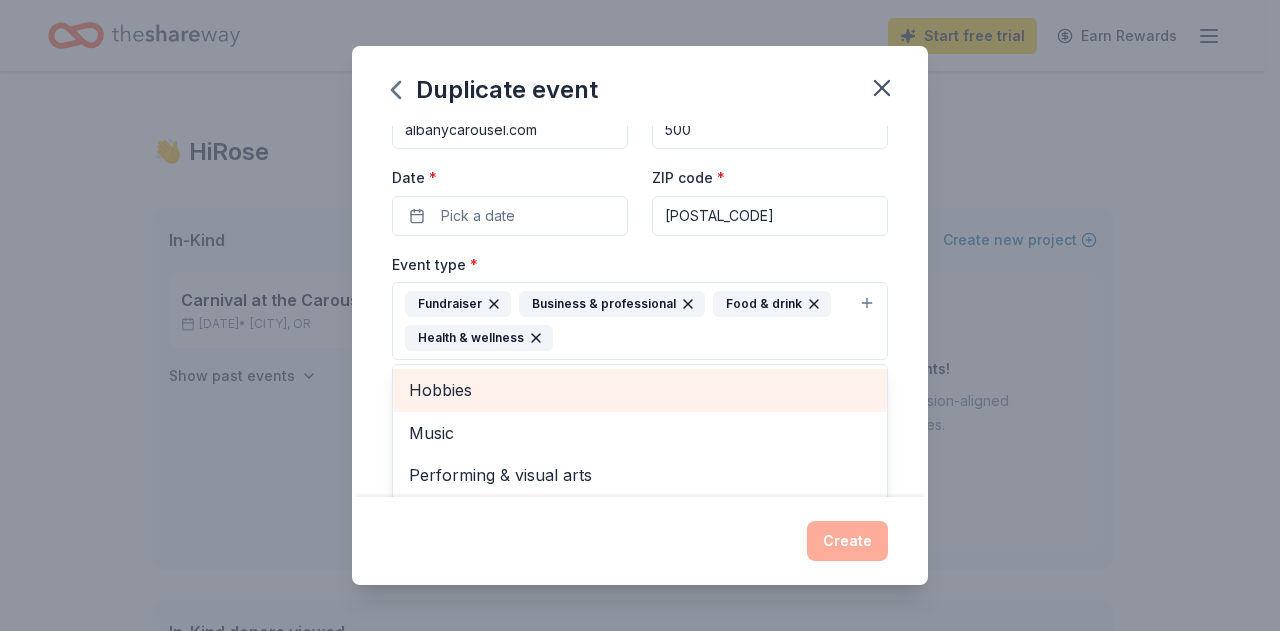 click on "Hobbies Music Performing & visual arts" at bounding box center (640, 432) 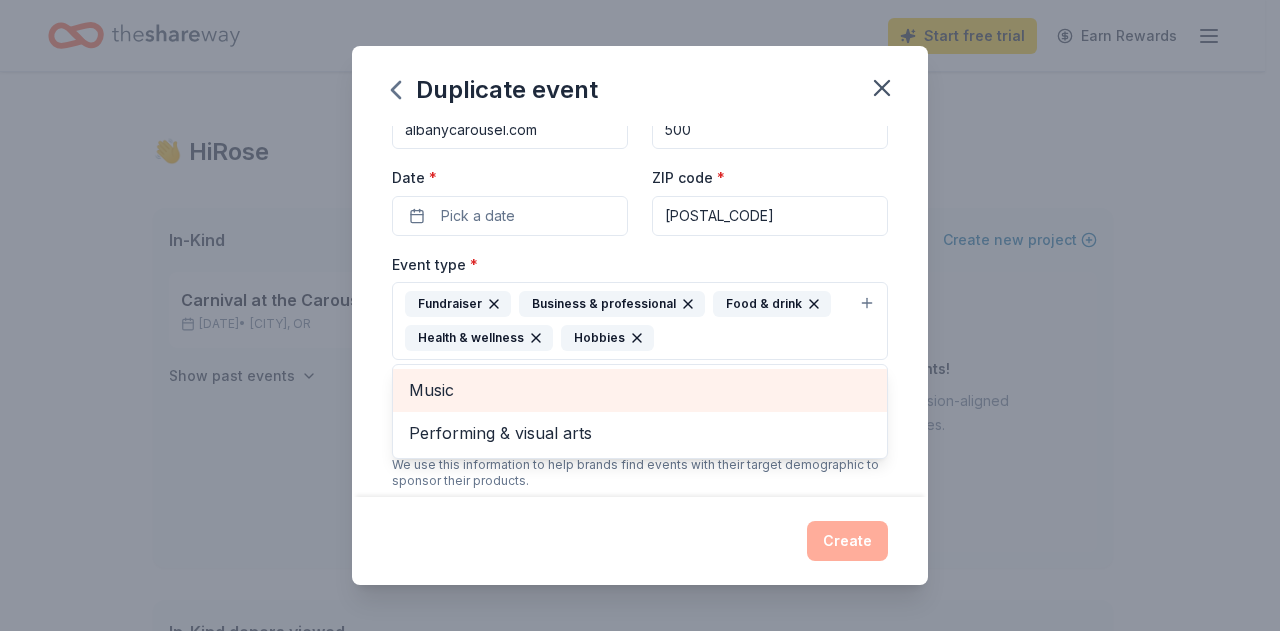 click on "Music" at bounding box center (640, 390) 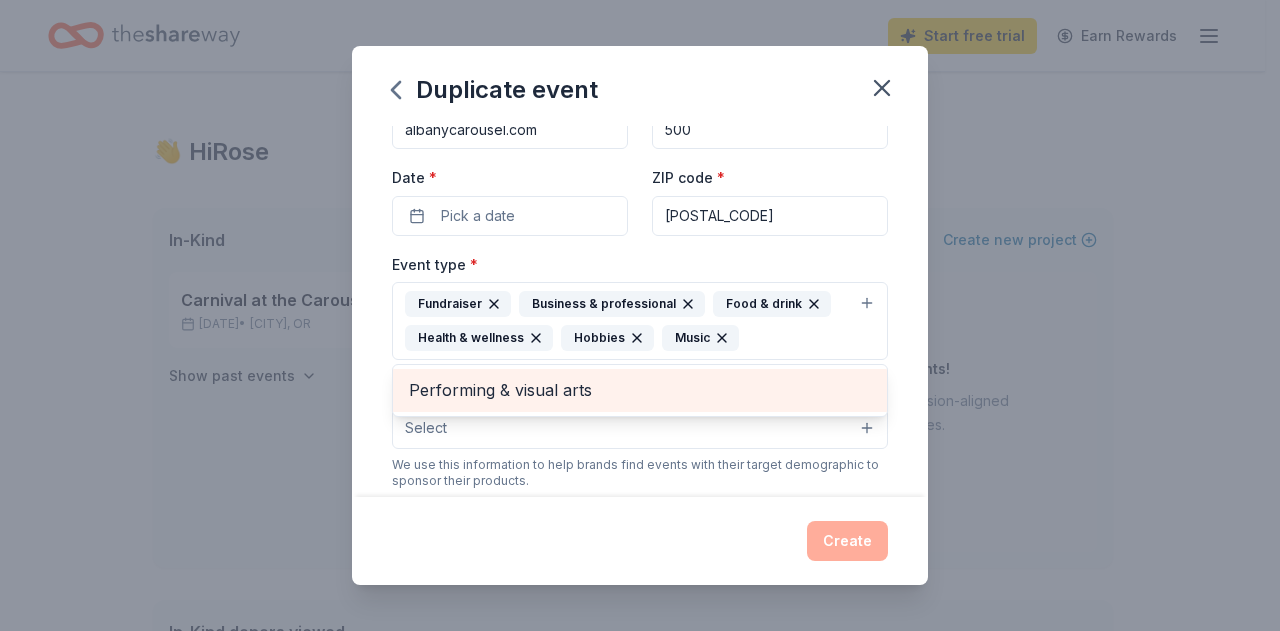 click on "Performing & visual arts" at bounding box center [640, 390] 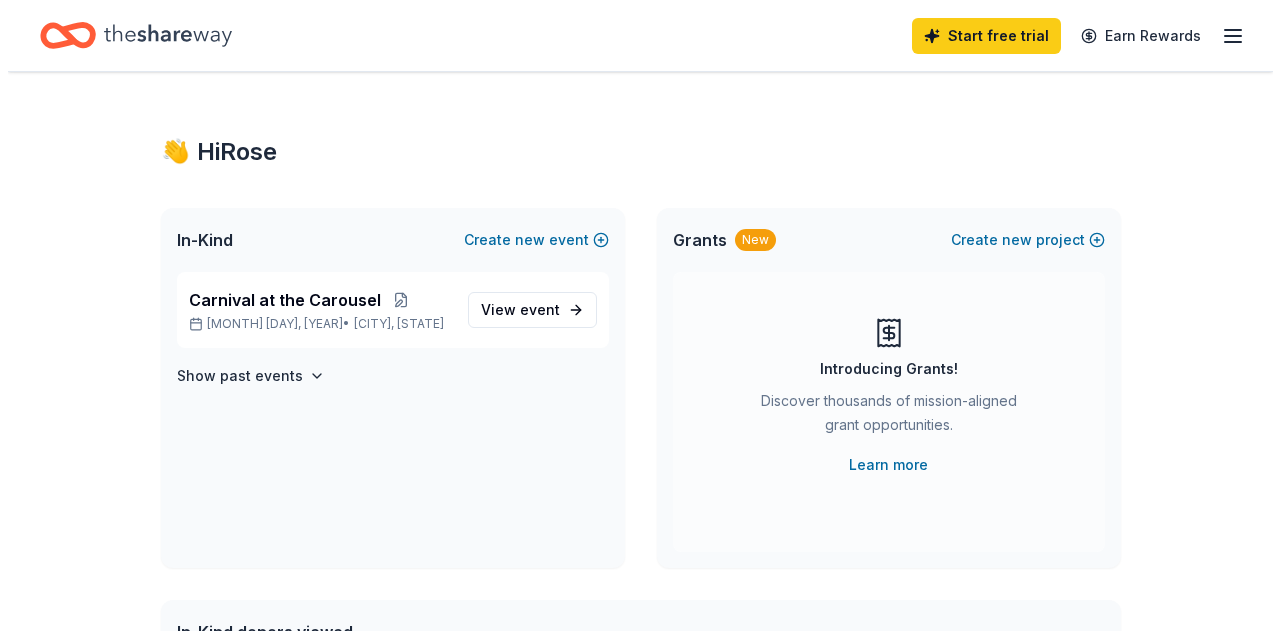 scroll, scrollTop: 0, scrollLeft: 0, axis: both 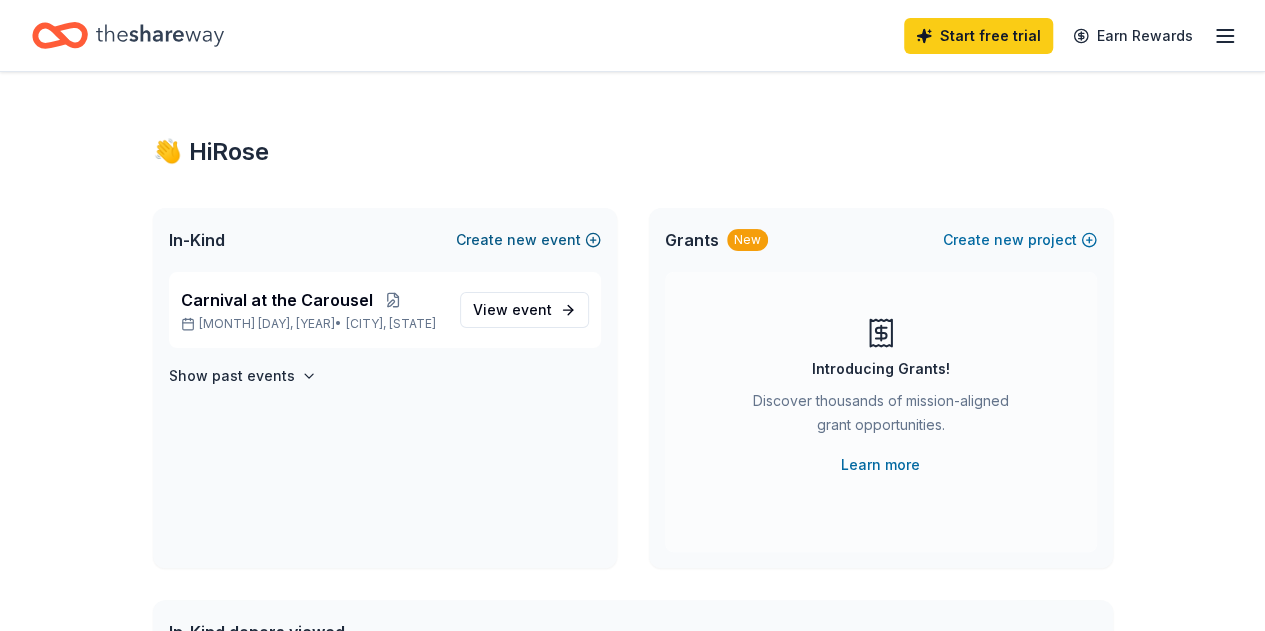 click on "new" at bounding box center [522, 240] 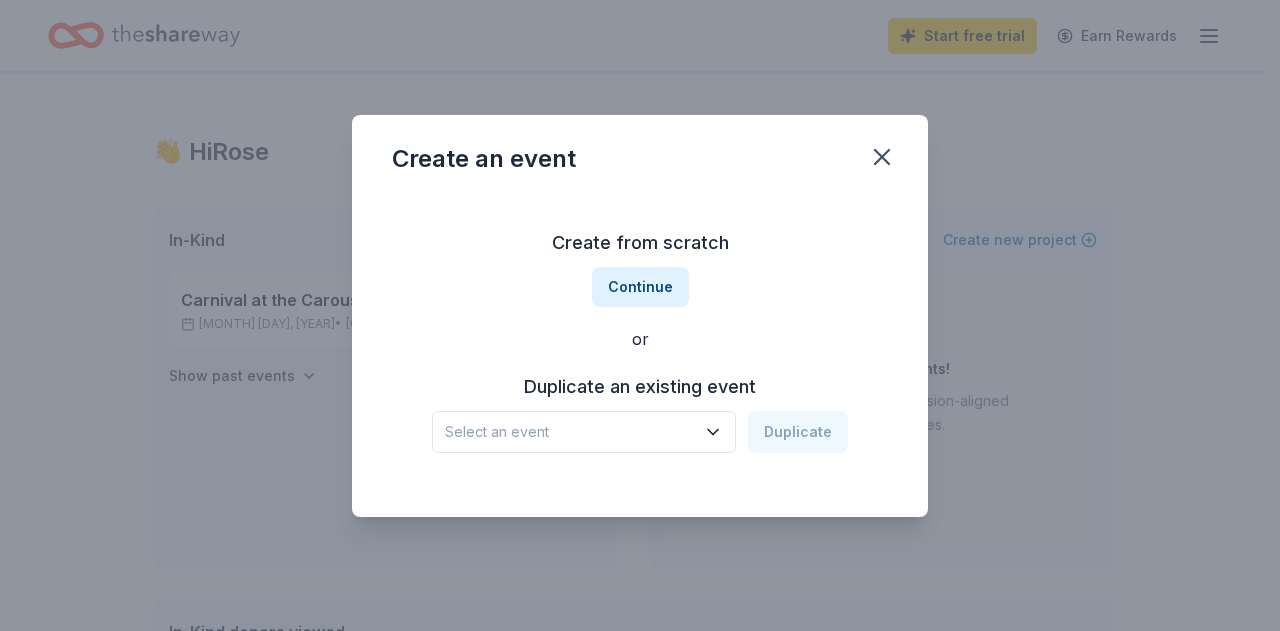 click on "Select an event" at bounding box center (570, 432) 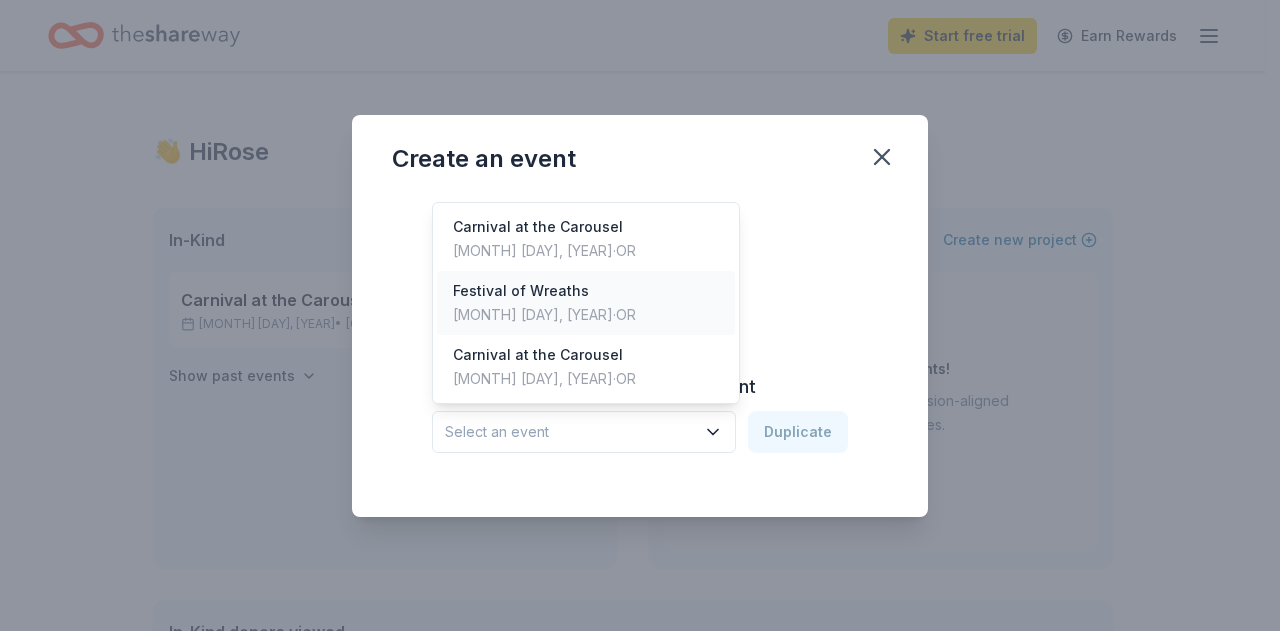 click on "[EVENT_NAME] [MONTH] [DAY], [YEAR]  ·  [STATE]" at bounding box center [586, 303] 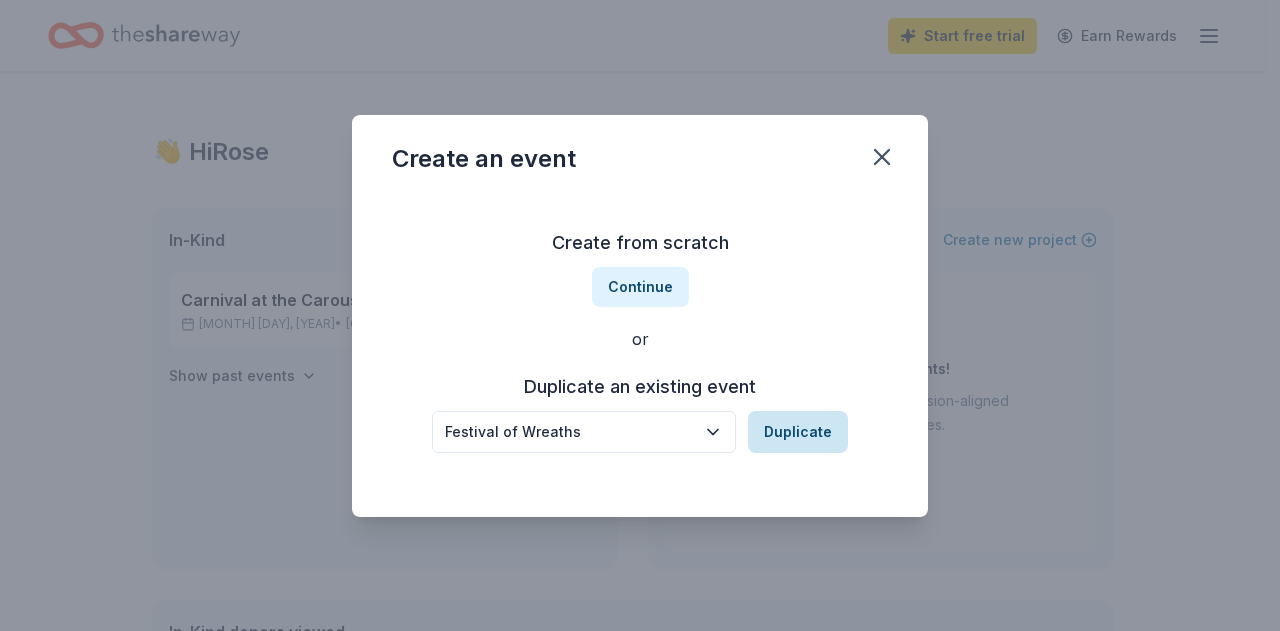 click on "Duplicate" at bounding box center [798, 432] 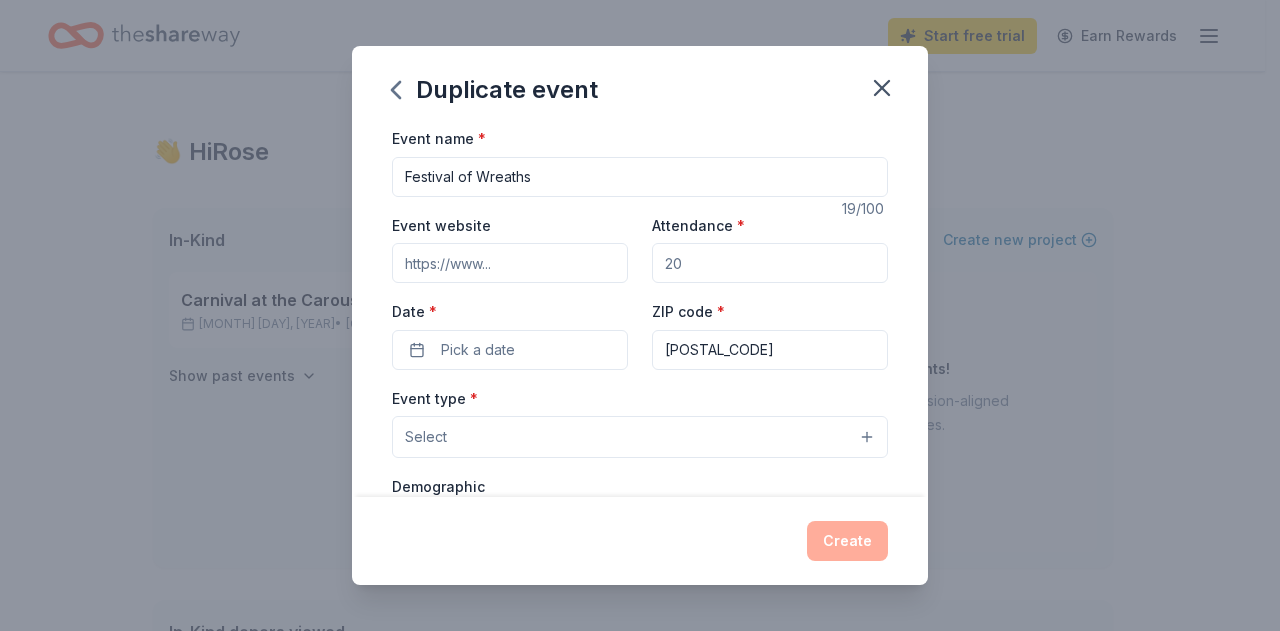 click on "Attendance *" at bounding box center [770, 263] 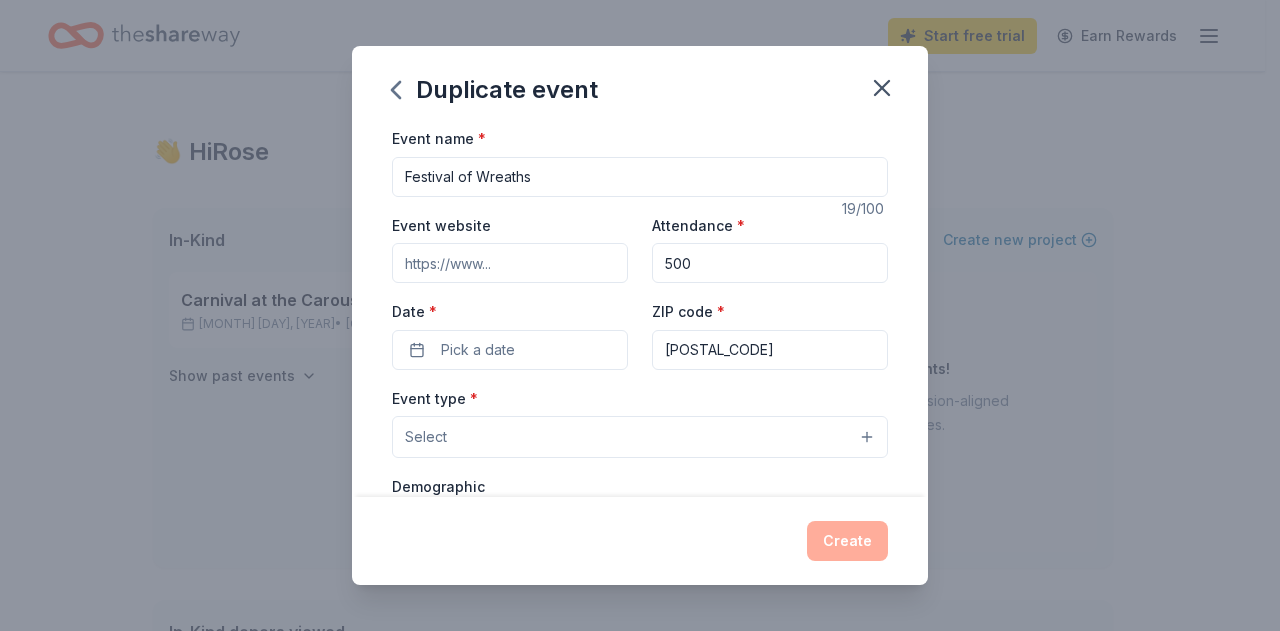 type on "500" 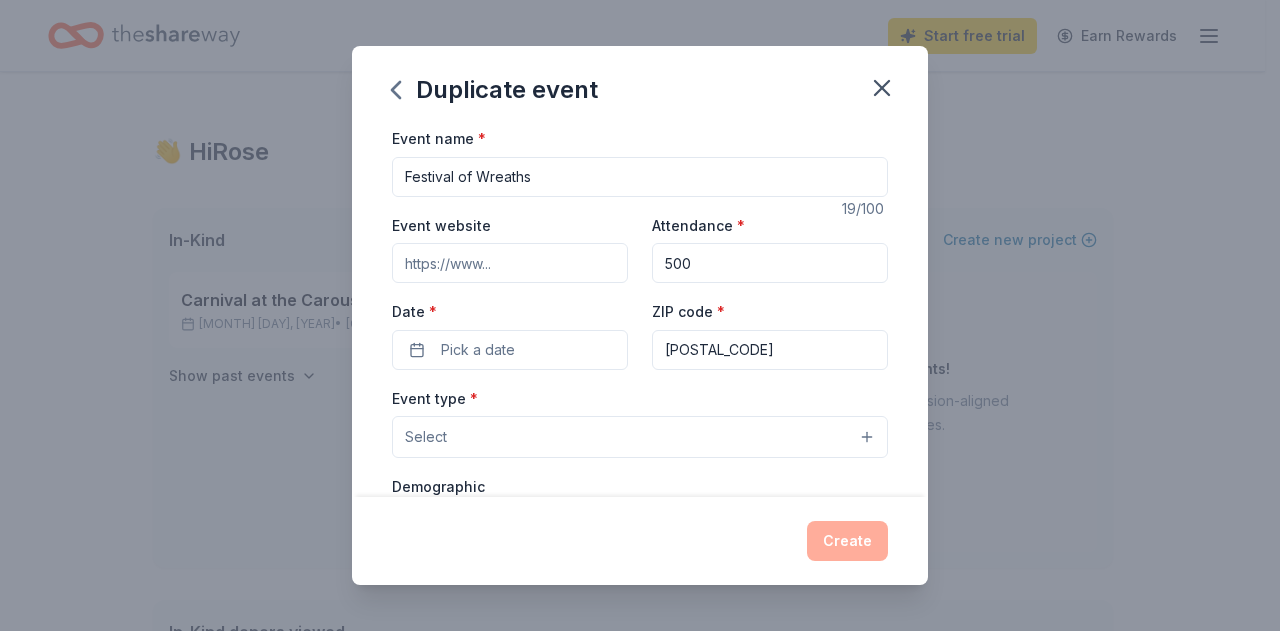 type on "albanycarousel.com" 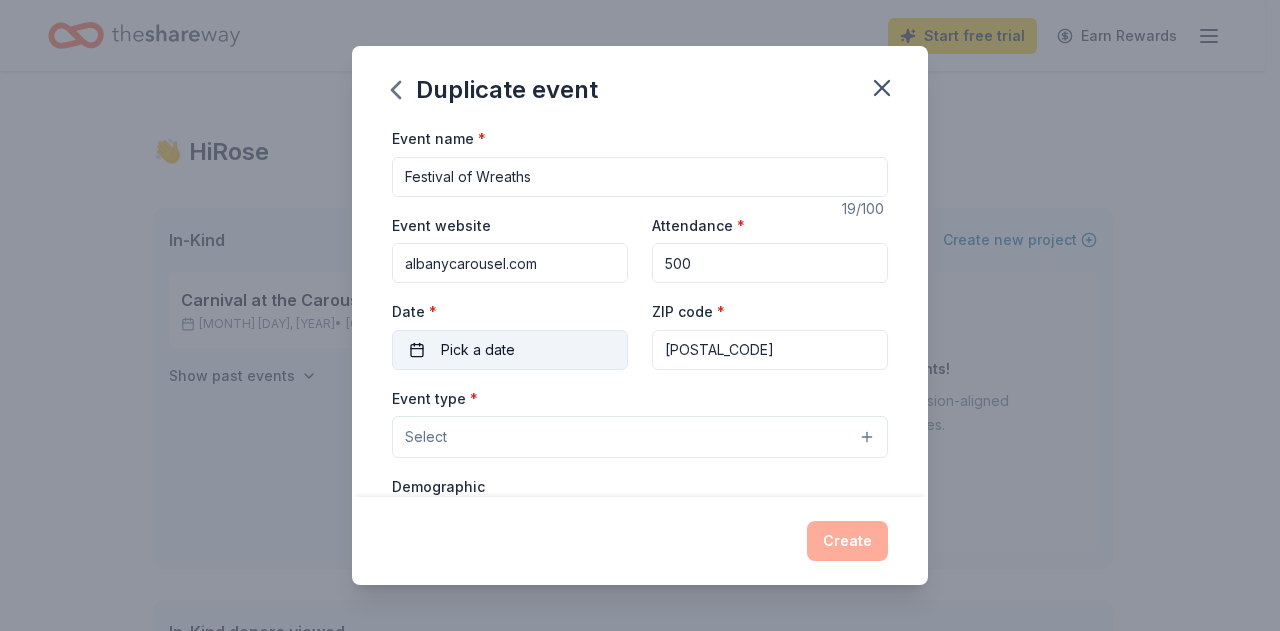 click on "Pick a date" at bounding box center (510, 350) 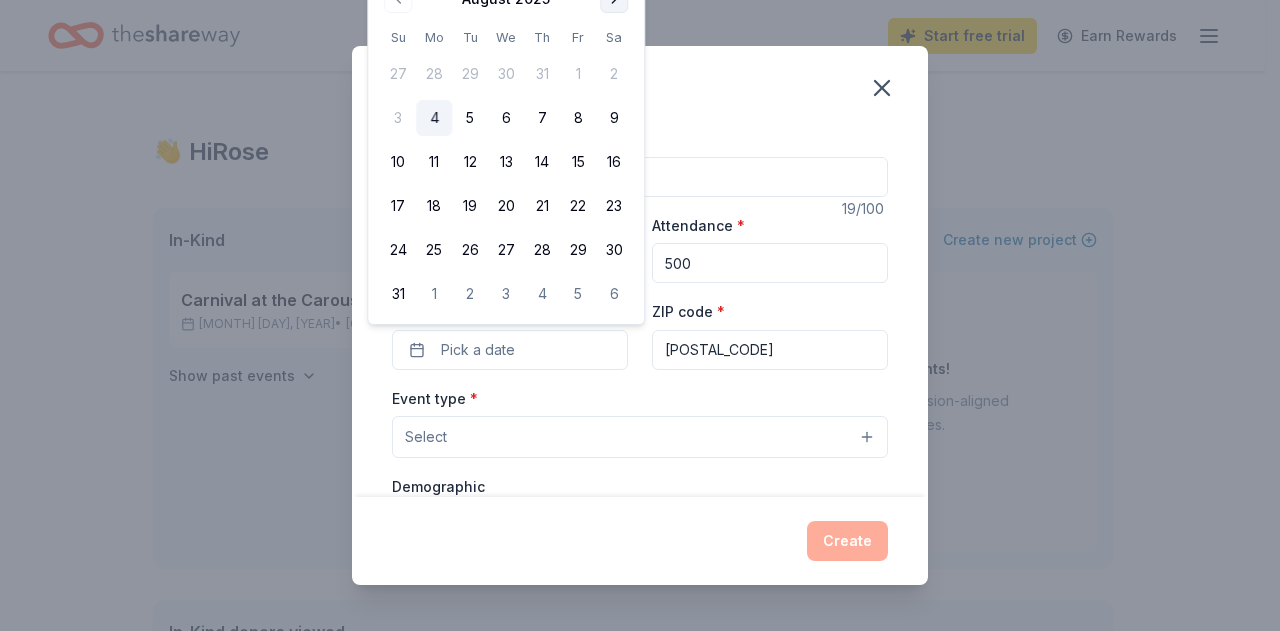 click at bounding box center (614, -1) 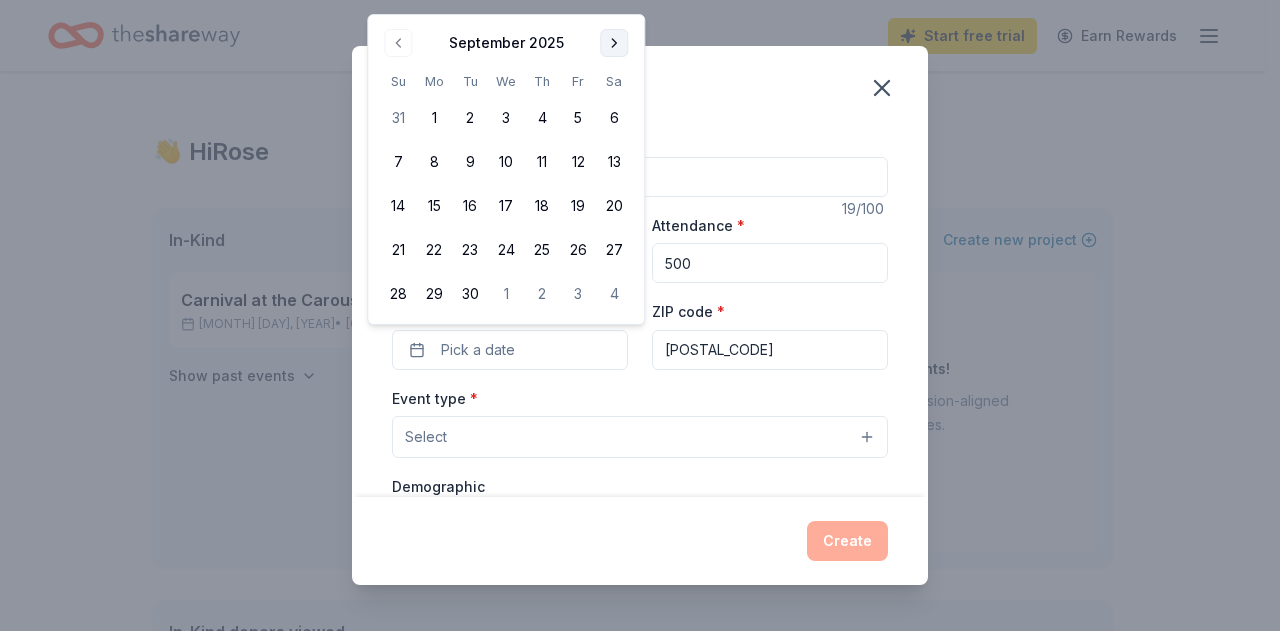 click at bounding box center (614, 43) 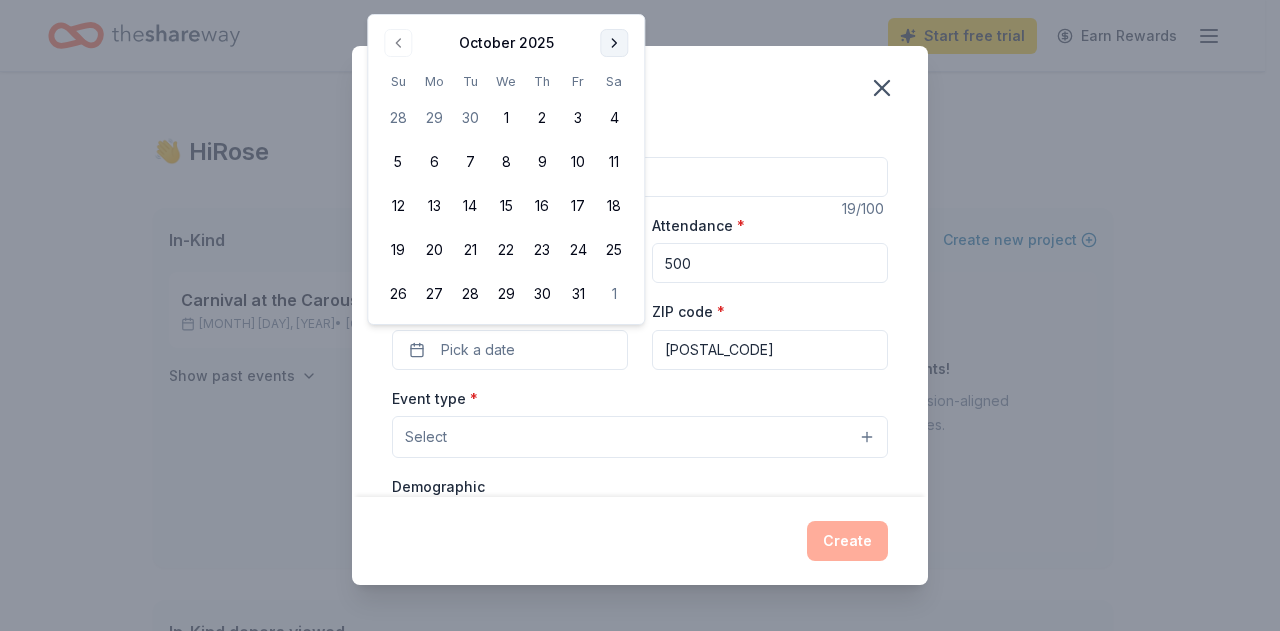 click at bounding box center [614, 43] 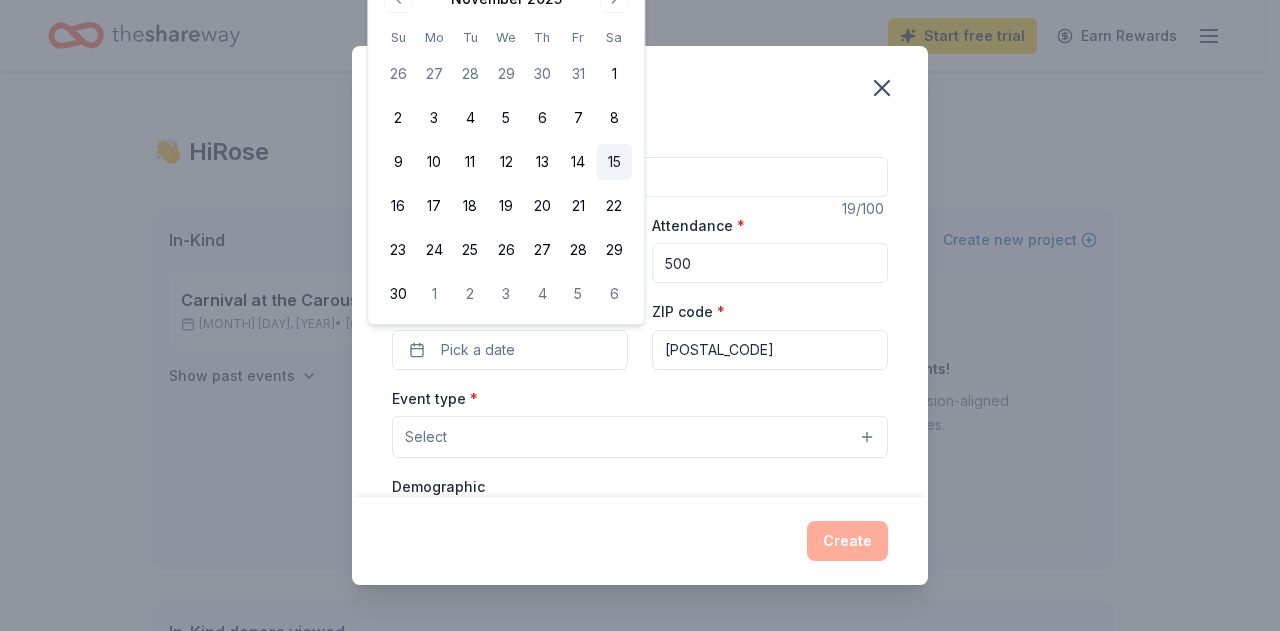 click on "15" at bounding box center [614, 162] 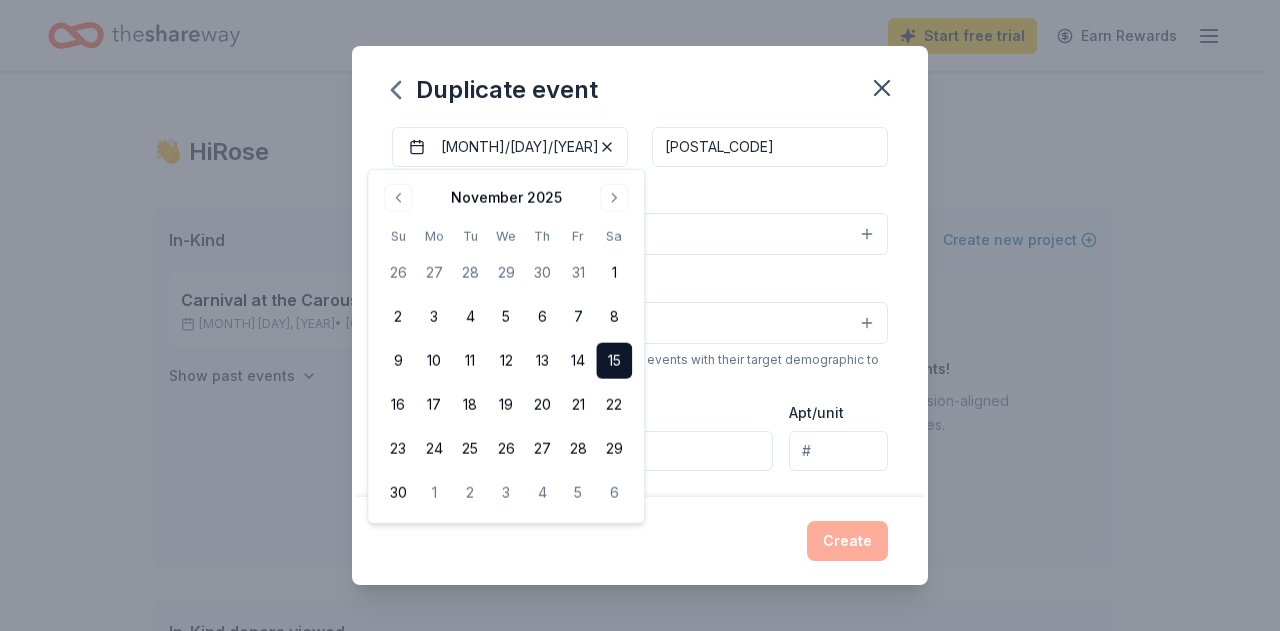 scroll, scrollTop: 204, scrollLeft: 0, axis: vertical 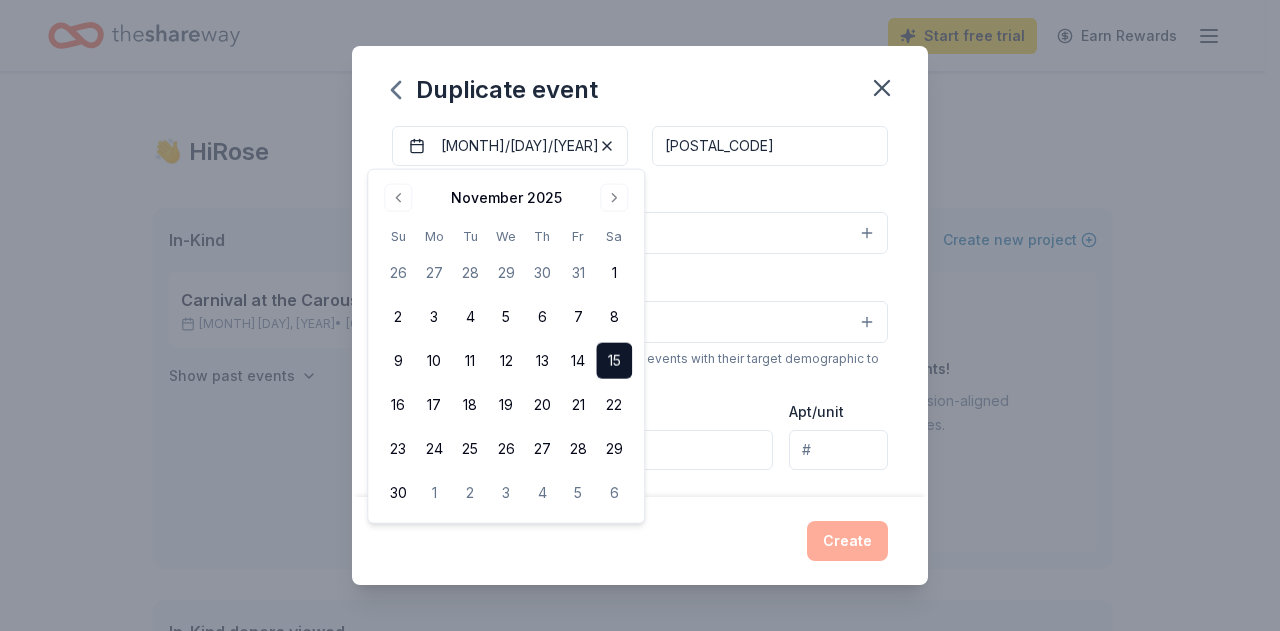 click on "Demographic Select" at bounding box center [640, 306] 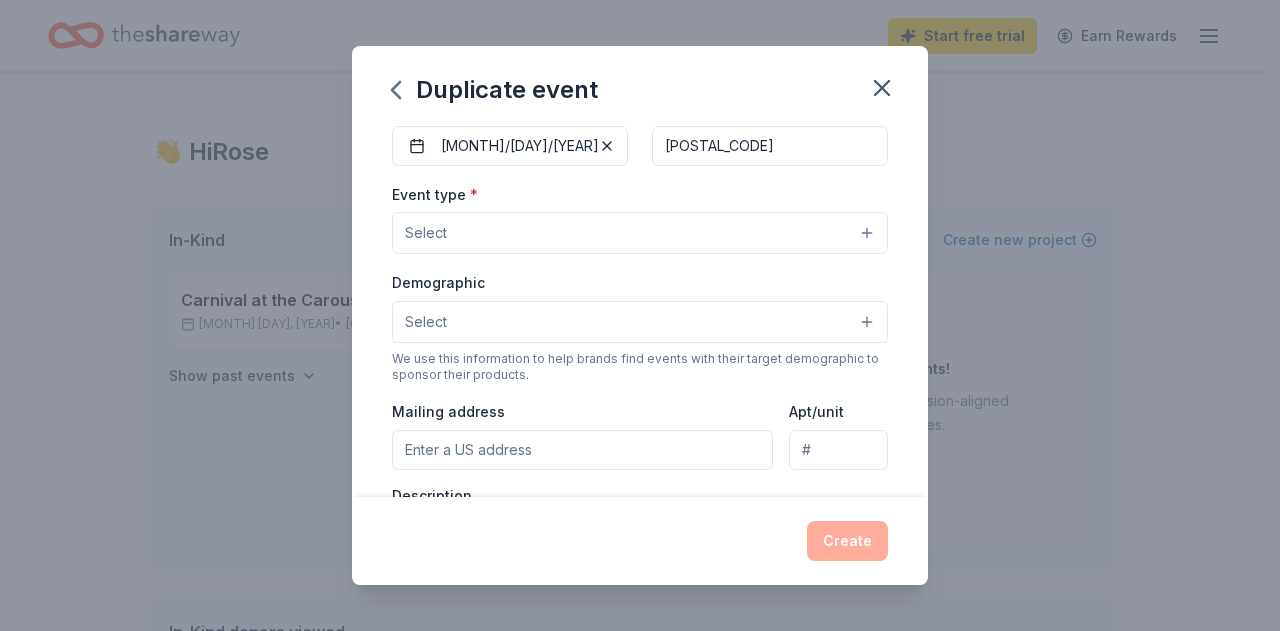 click on "Select" at bounding box center [640, 233] 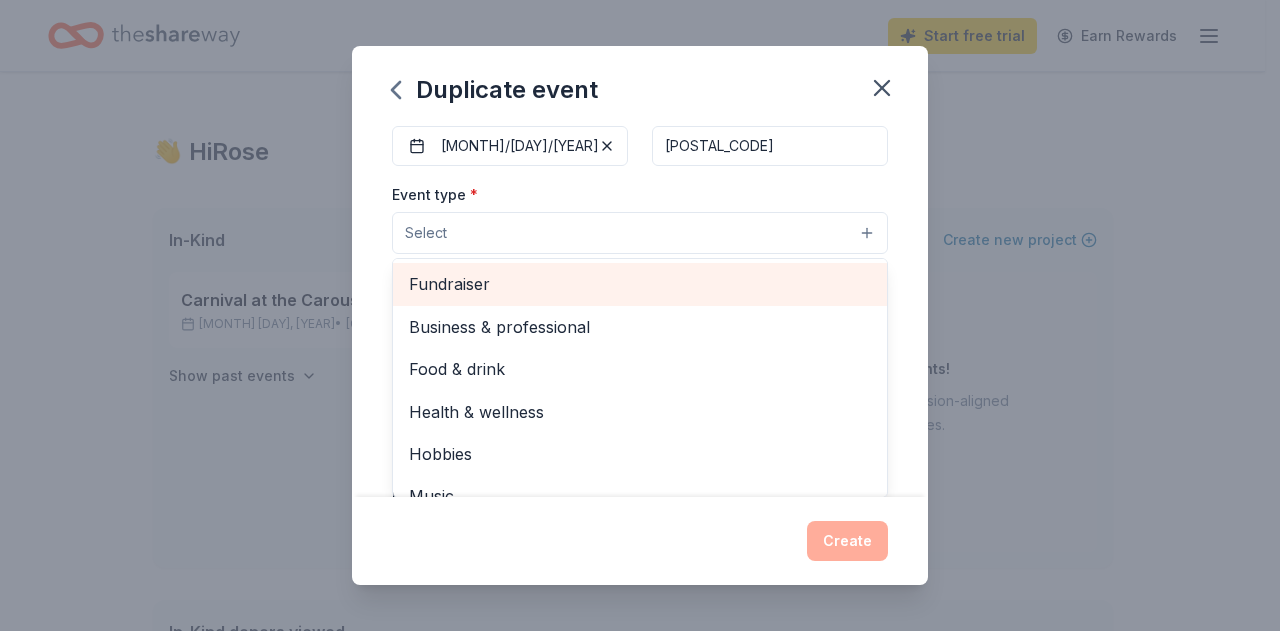 click on "Fundraiser" at bounding box center [640, 284] 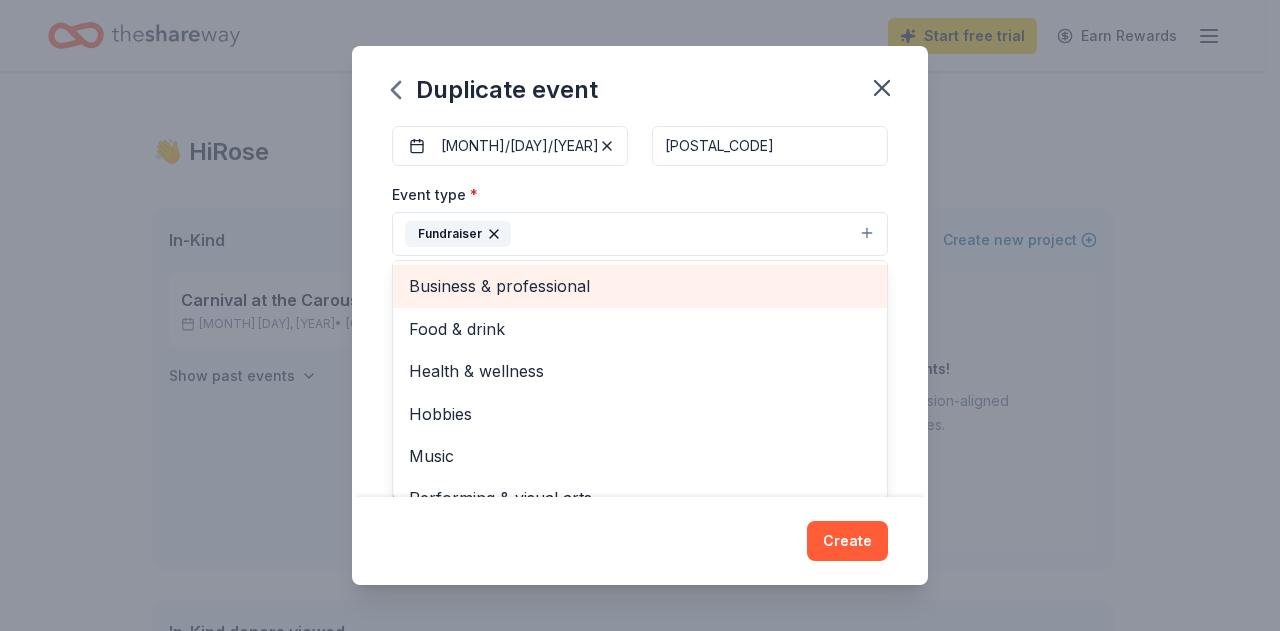 click on "Business & professional" at bounding box center (640, 286) 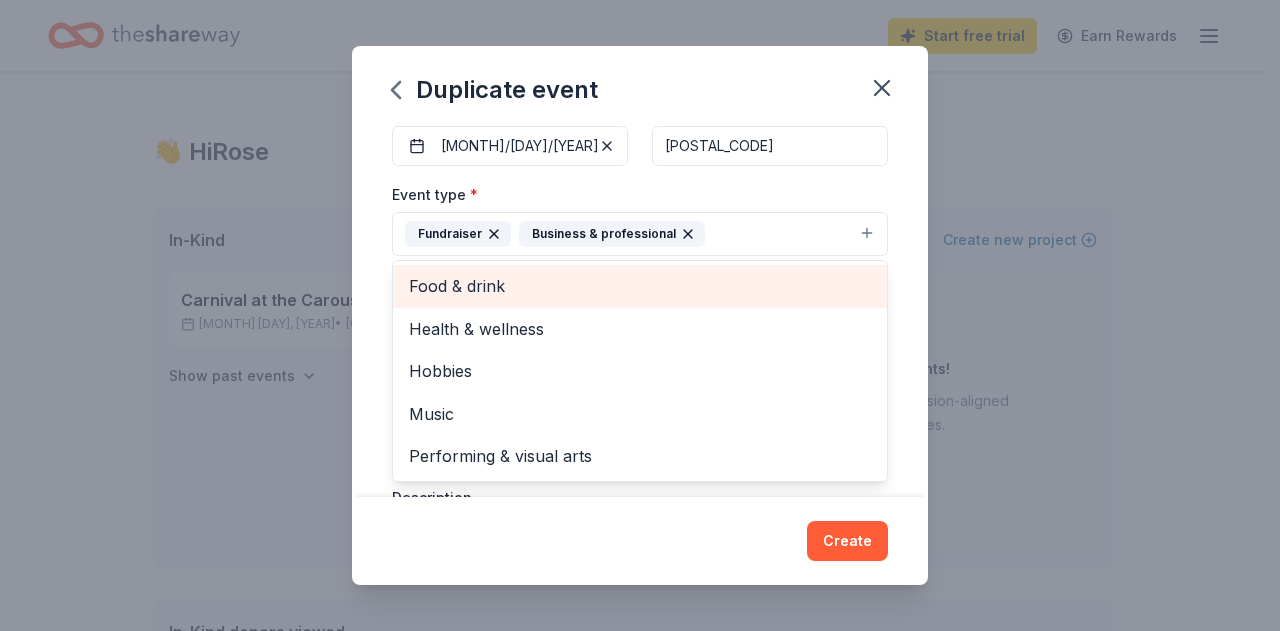 click on "Food & drink" at bounding box center (640, 286) 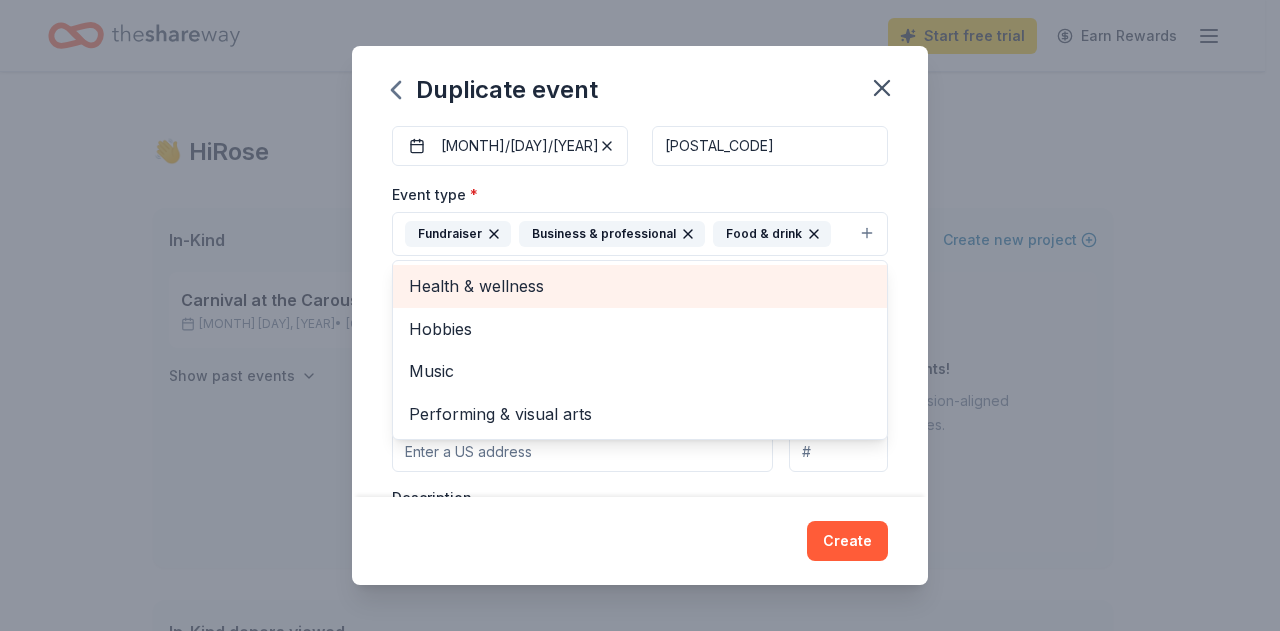 click on "Health & wellness" at bounding box center [640, 286] 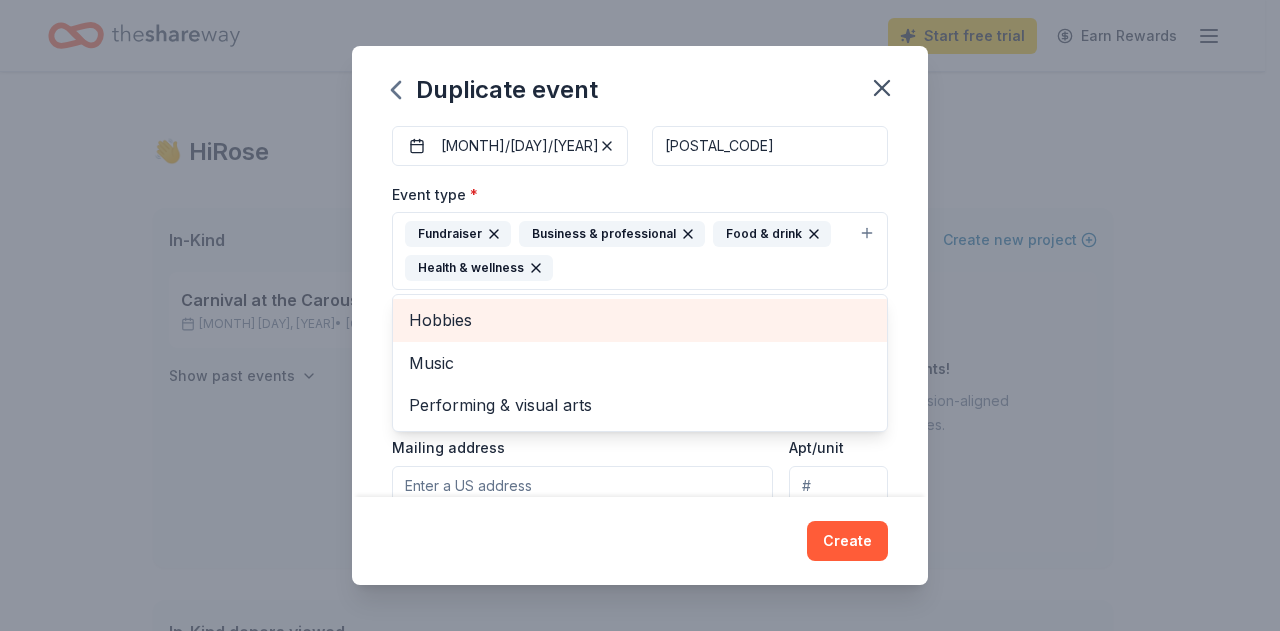 click on "Hobbies Music Performing & visual arts" at bounding box center [640, 362] 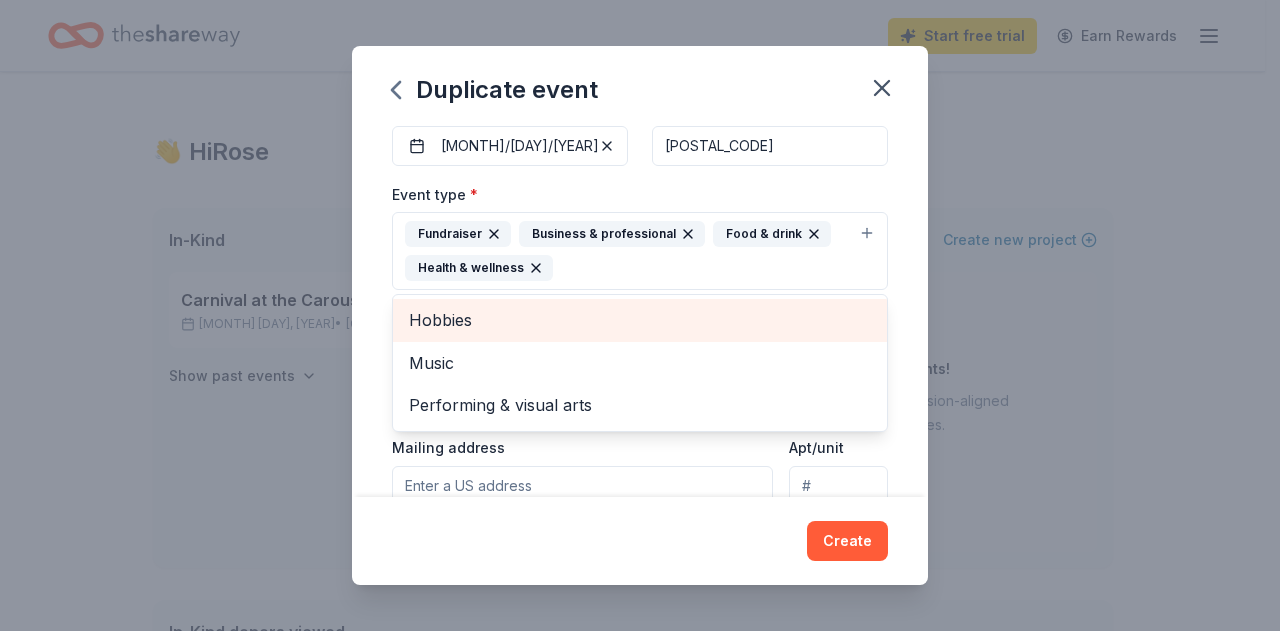 click on "Hobbies" at bounding box center (640, 320) 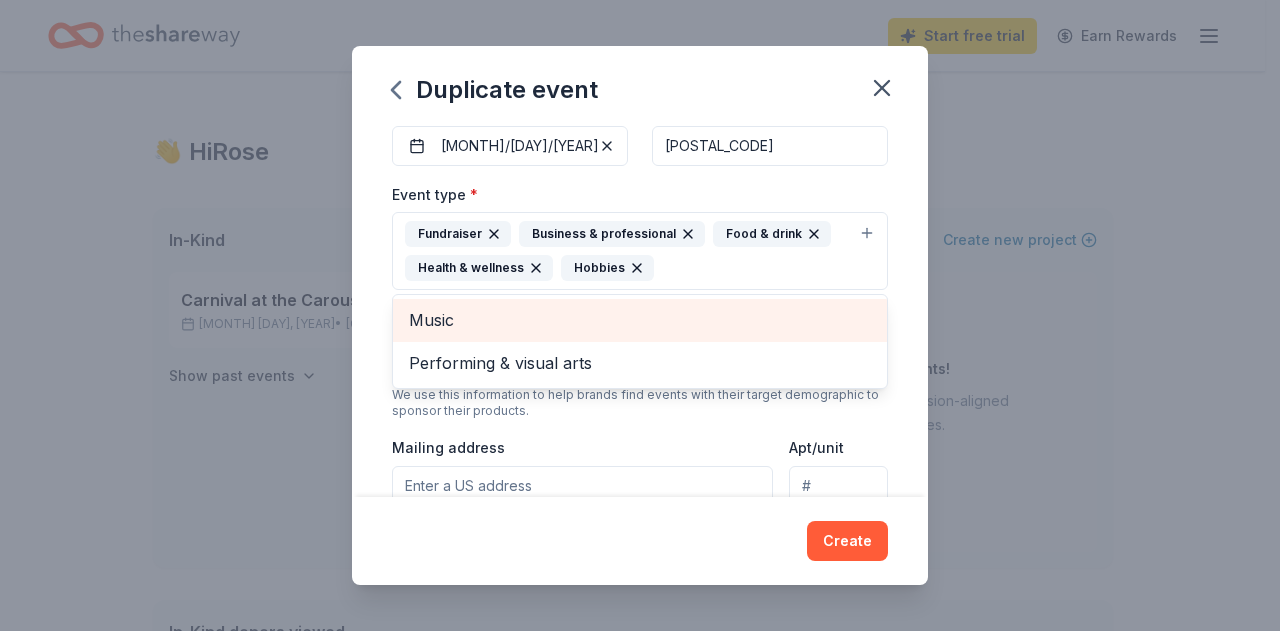 click on "Music" at bounding box center [640, 320] 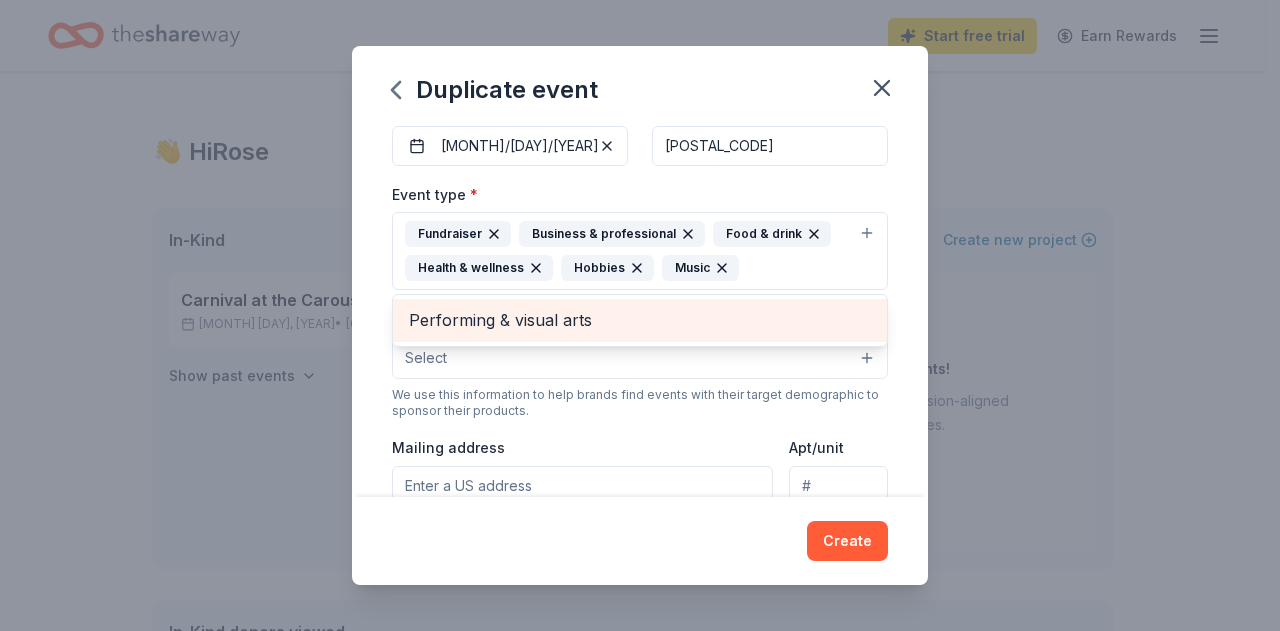click on "Performing & visual arts" at bounding box center [640, 320] 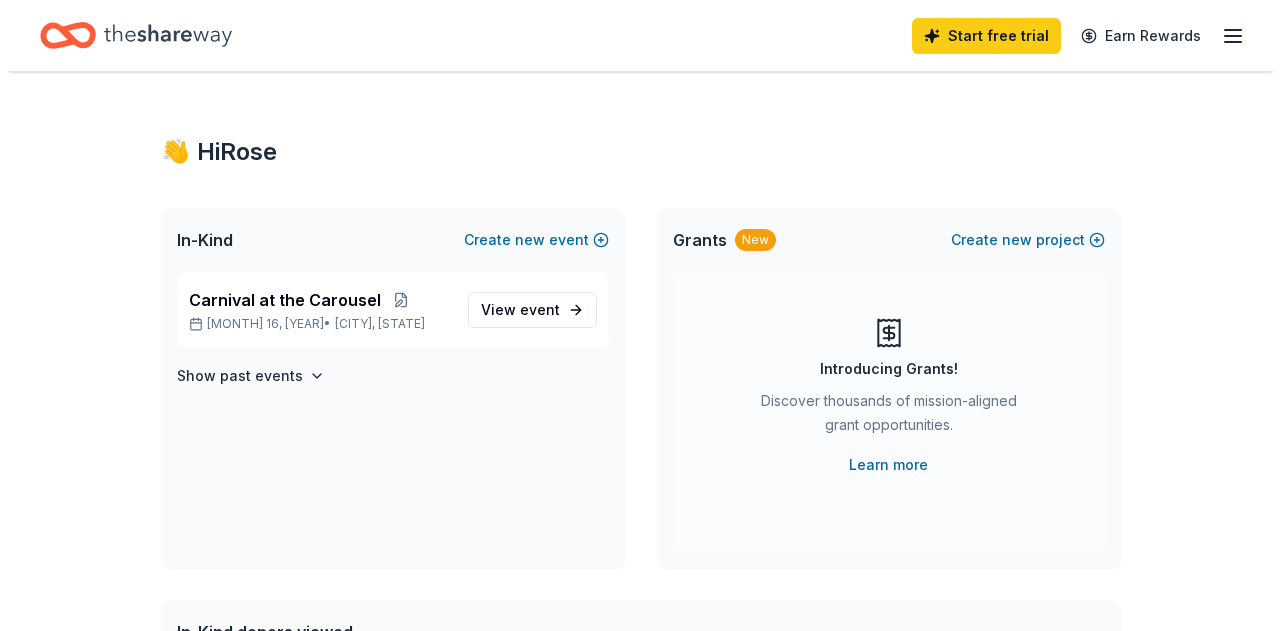 scroll, scrollTop: 0, scrollLeft: 0, axis: both 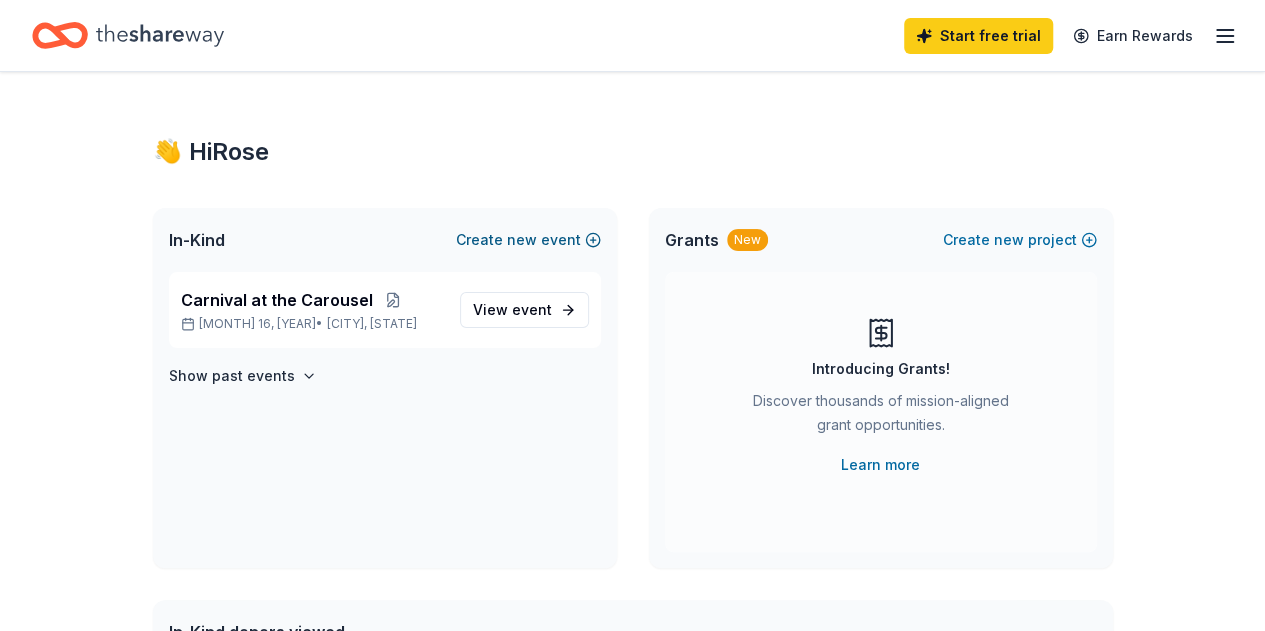 click on "new" at bounding box center [522, 240] 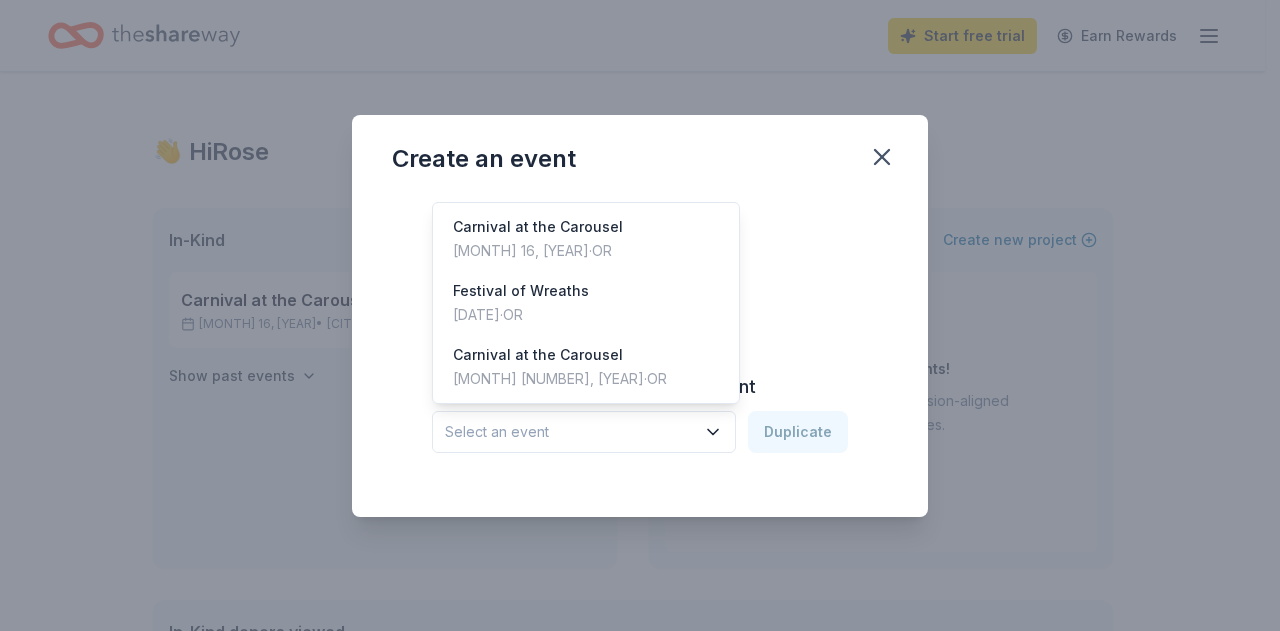 click on "Select an event" at bounding box center (584, 432) 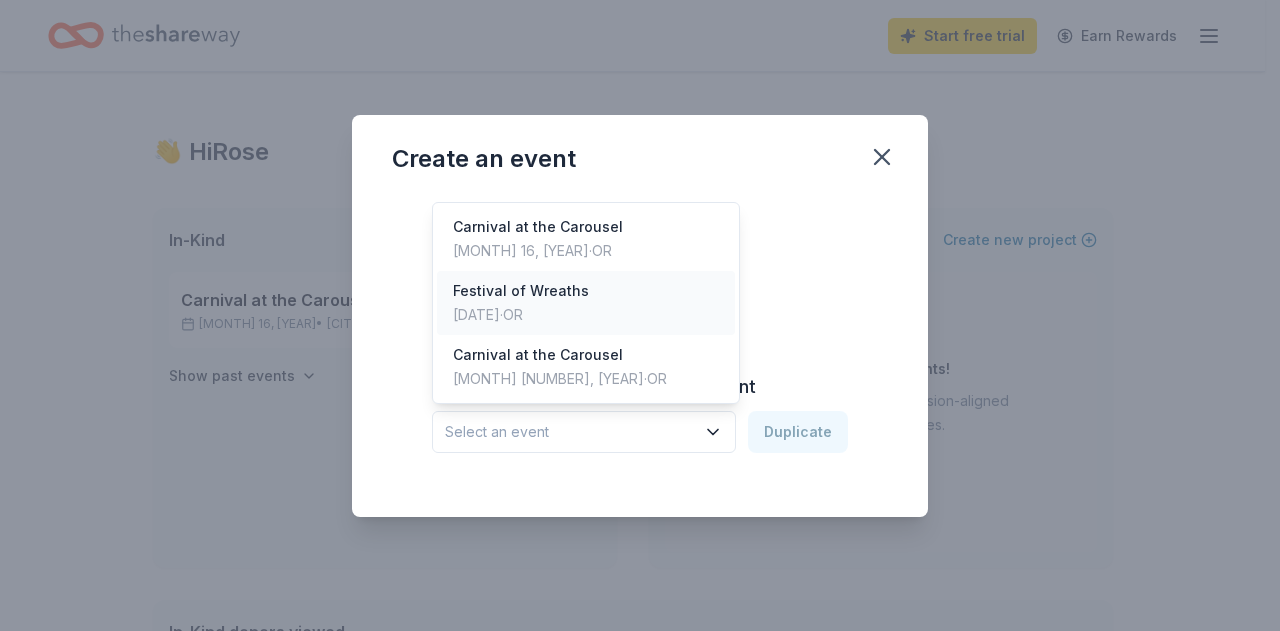 click on "Festival of Wreaths [DATE]  ·  OR" at bounding box center (586, 303) 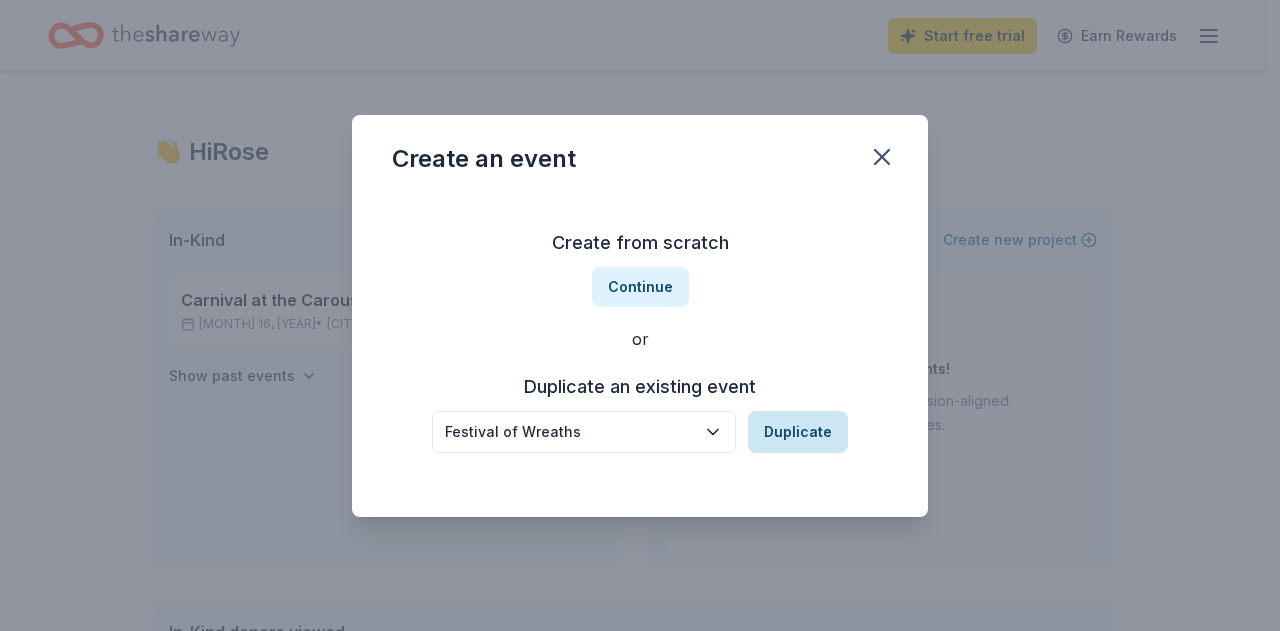 click on "Duplicate" at bounding box center (798, 432) 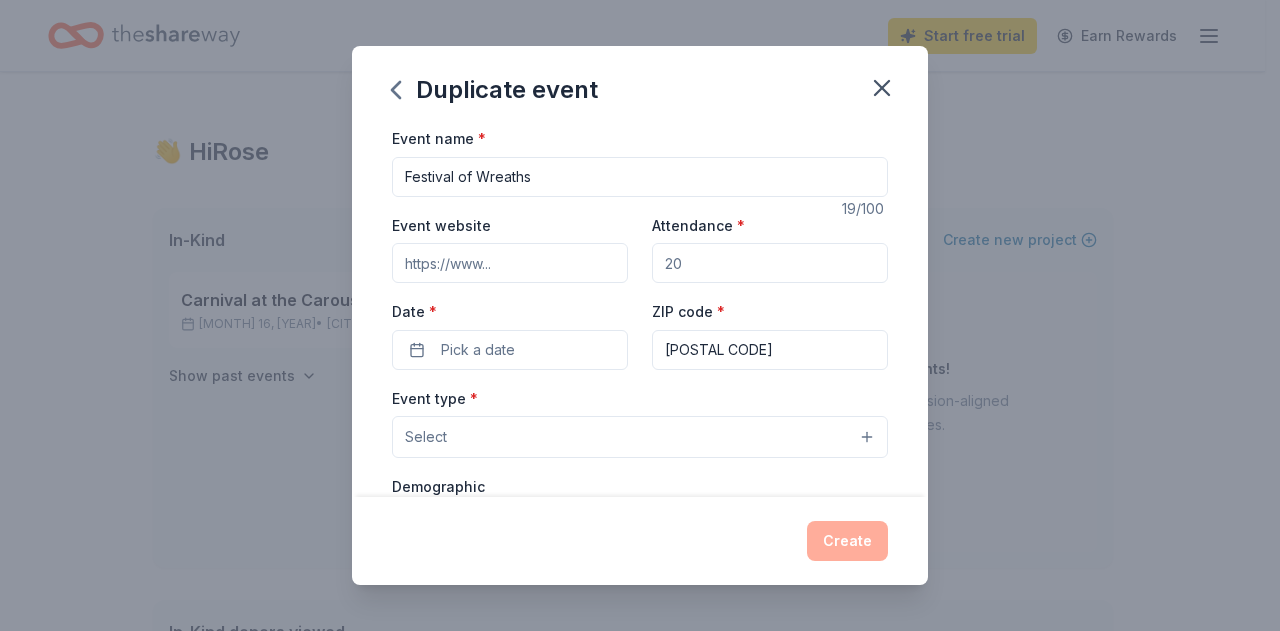 click on "Attendance *" at bounding box center (770, 263) 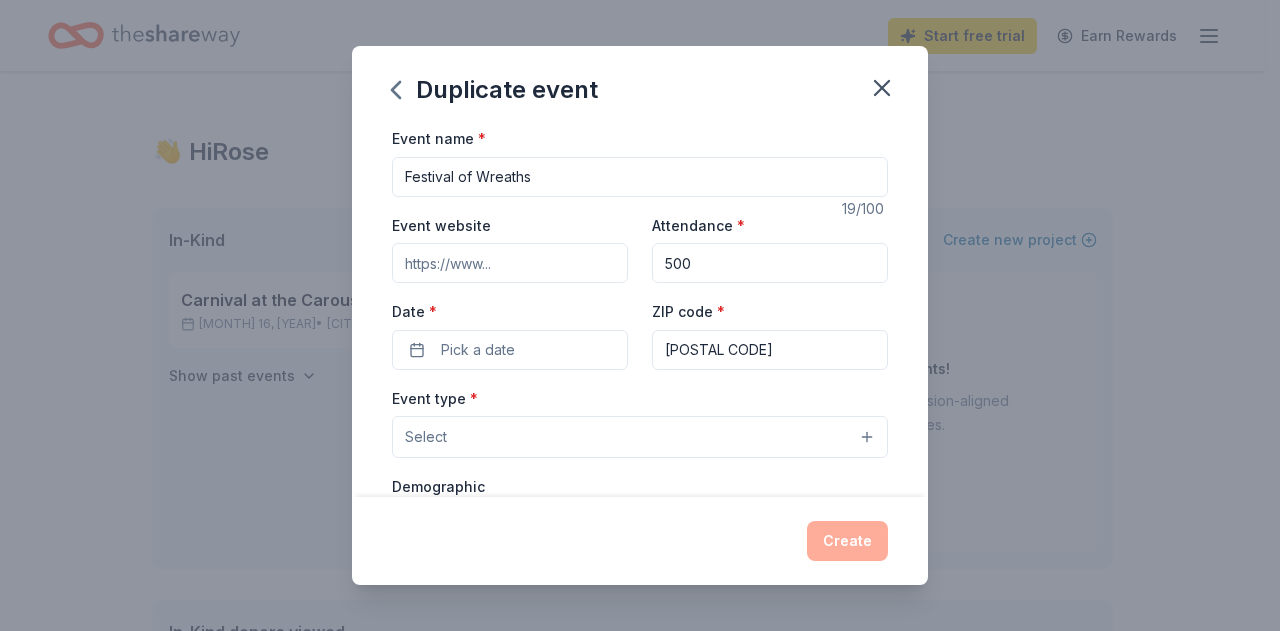 type on "500" 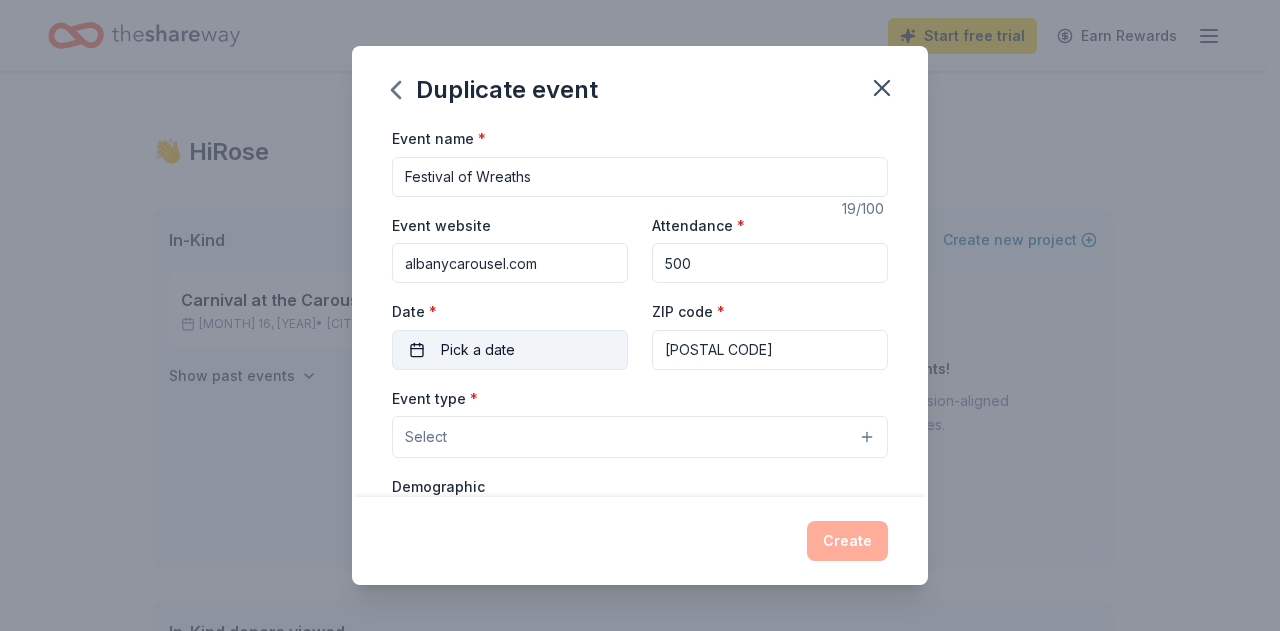 click on "Pick a date" at bounding box center [510, 350] 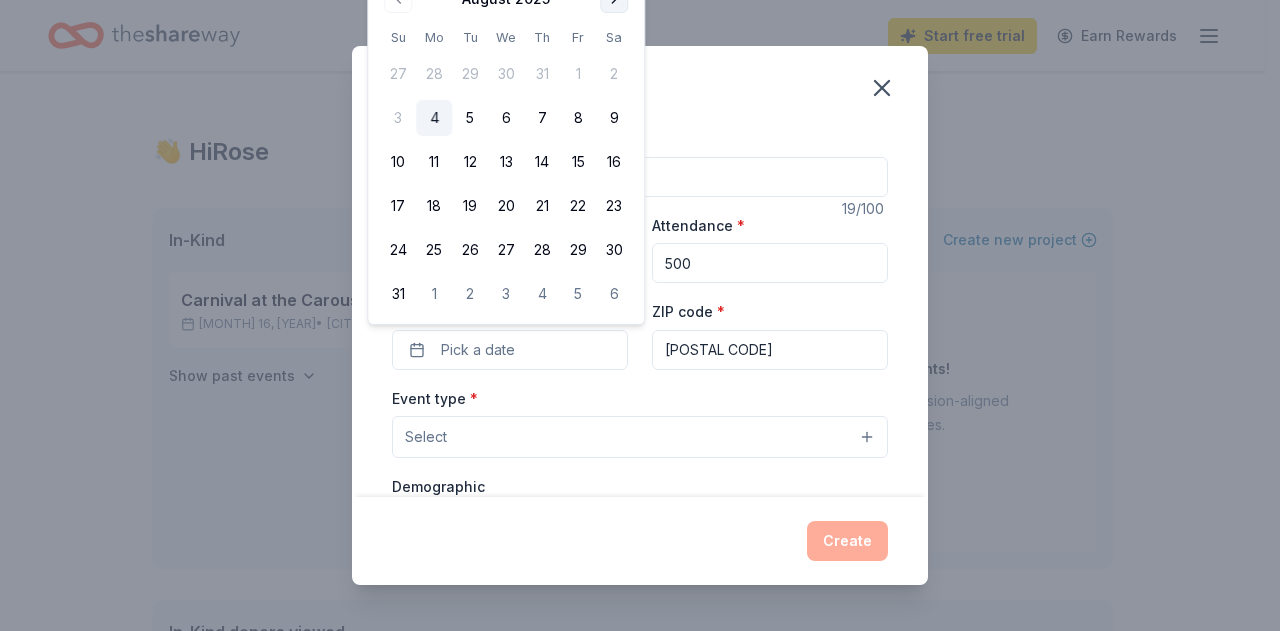 click at bounding box center (614, -1) 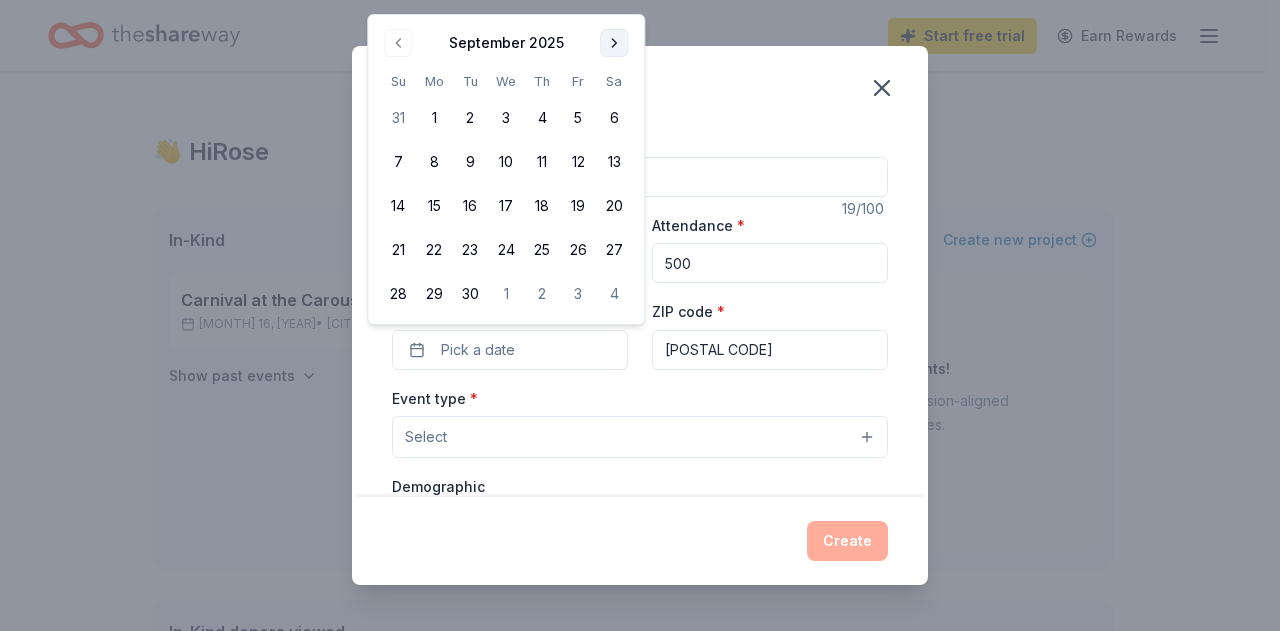 click at bounding box center [614, 43] 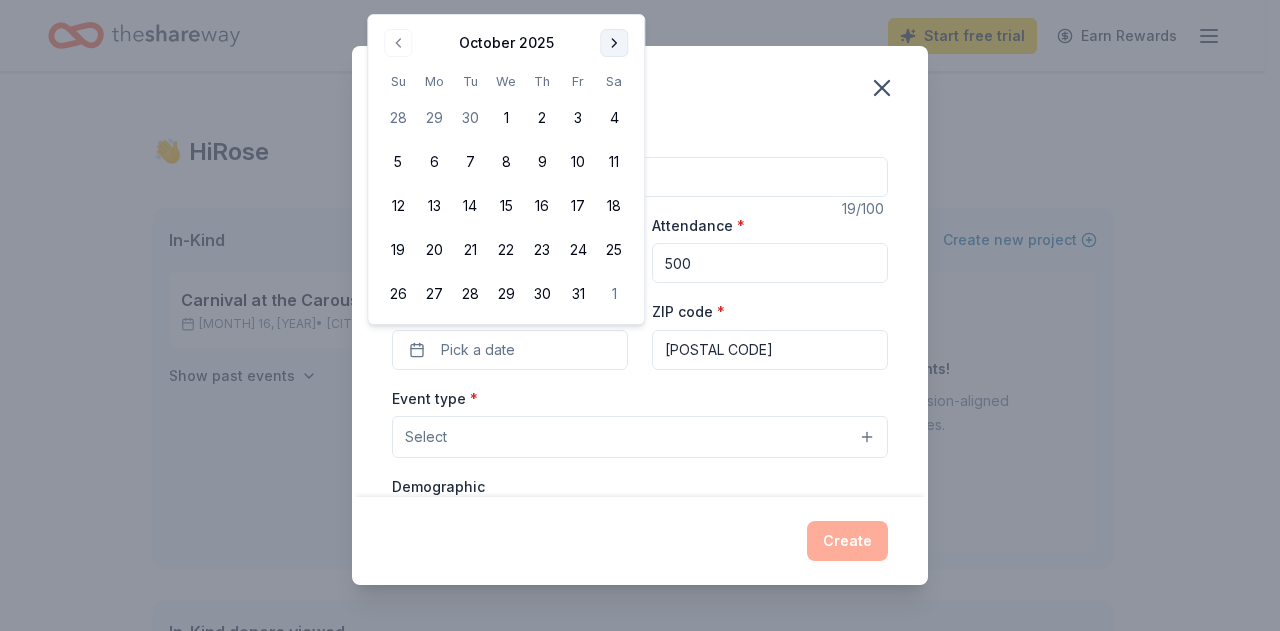 click at bounding box center [614, 43] 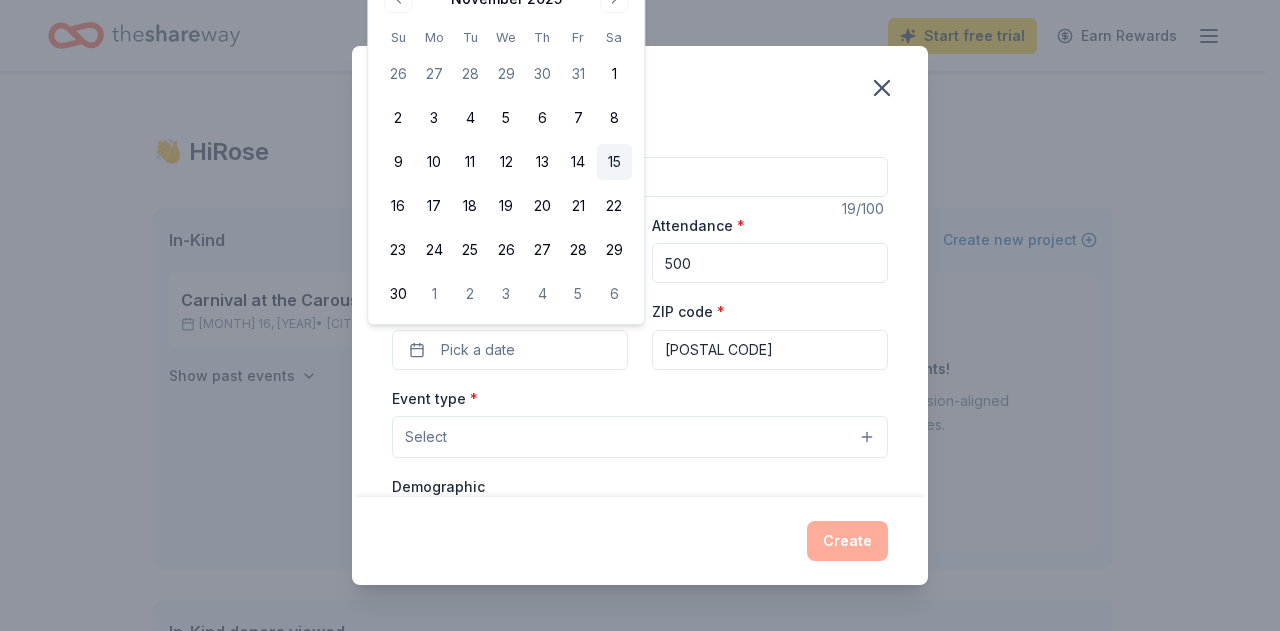 click on "15" at bounding box center (614, 162) 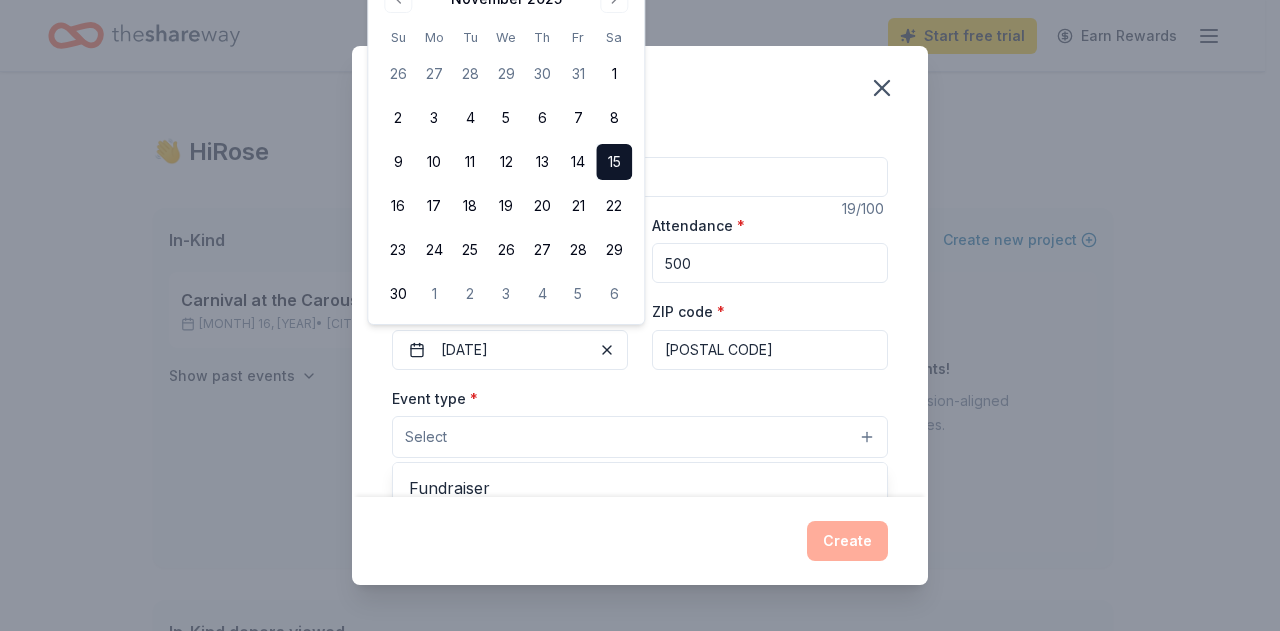 click on "Select" at bounding box center [640, 437] 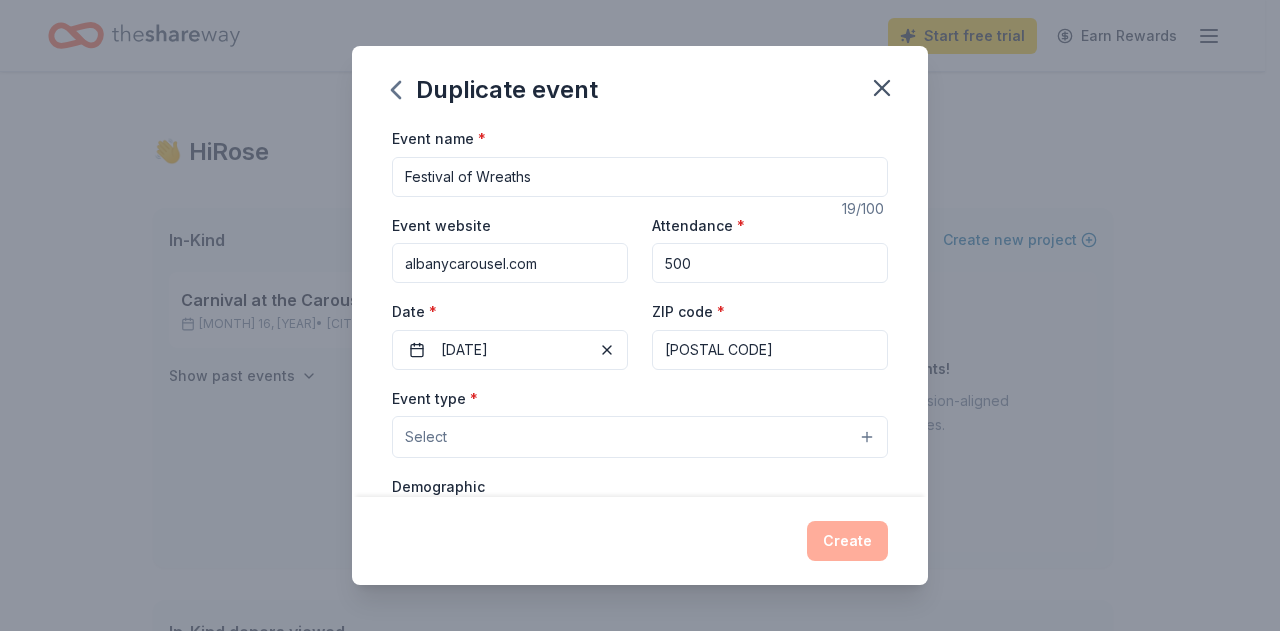 click on "Select" at bounding box center (640, 437) 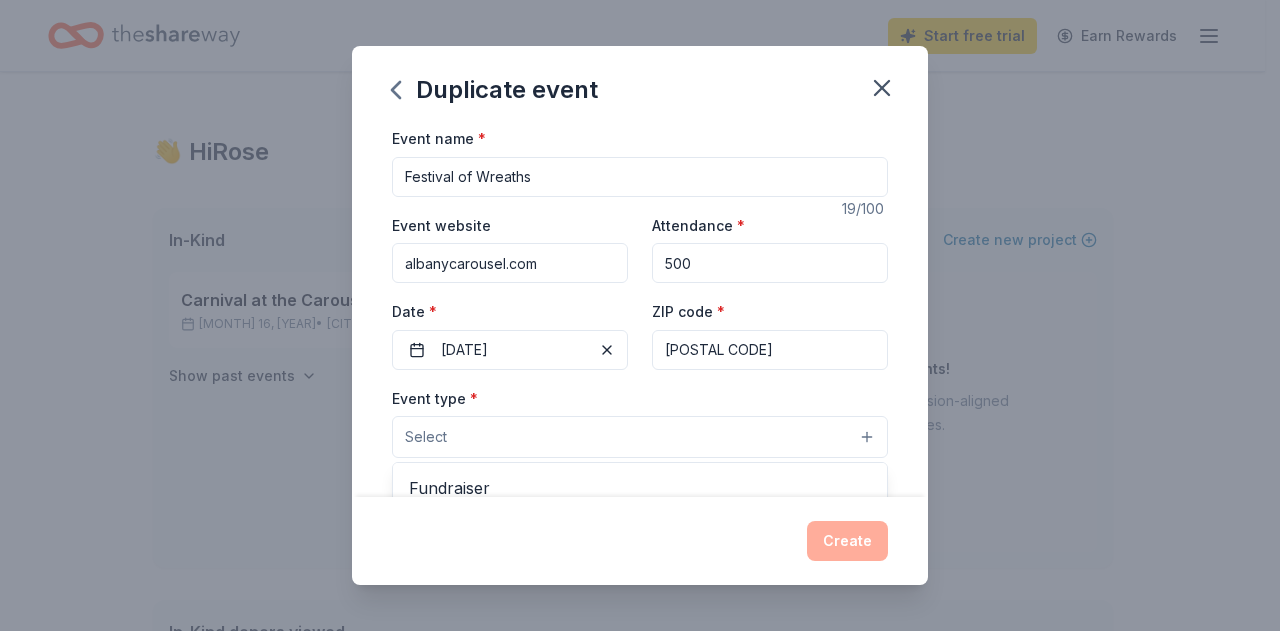 click on "Select" at bounding box center (640, 437) 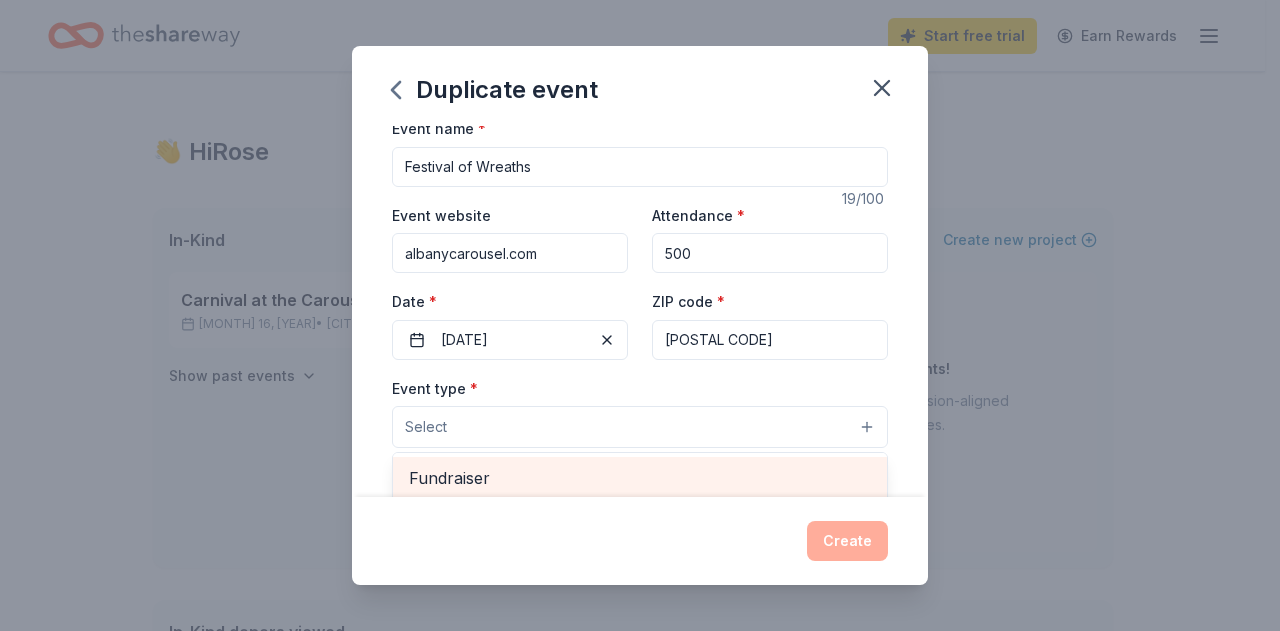 click on "Fundraiser" at bounding box center (640, 478) 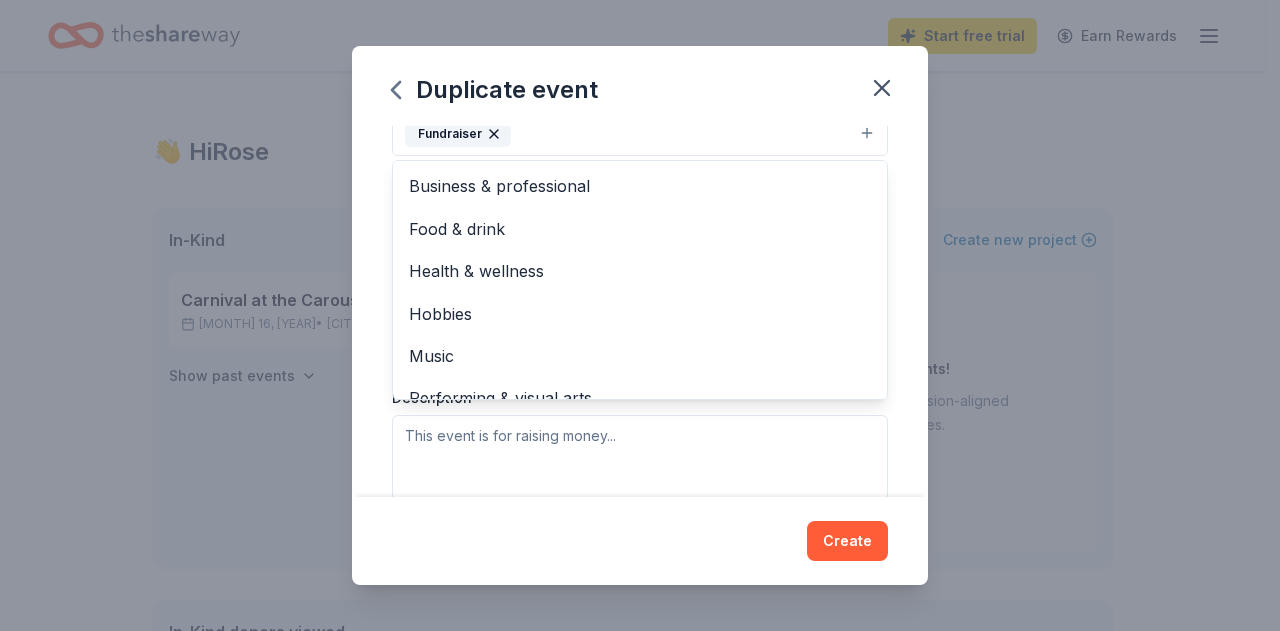 scroll, scrollTop: 316, scrollLeft: 0, axis: vertical 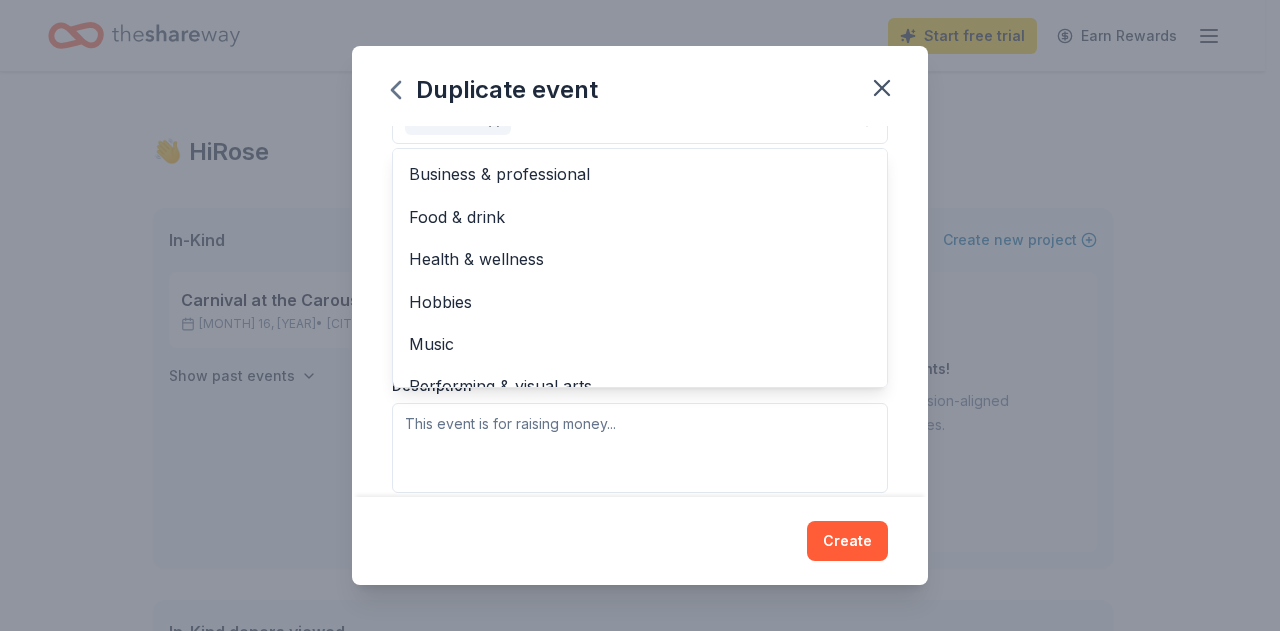 click on "Event type * Fundraiser Business & professional Food & drink Health & wellness Hobbies Music Performing & visual arts Demographic Select We use this information to help brands find events with their target demographic to sponsor their products. Mailing address Apt/unit Description" at bounding box center [640, 281] 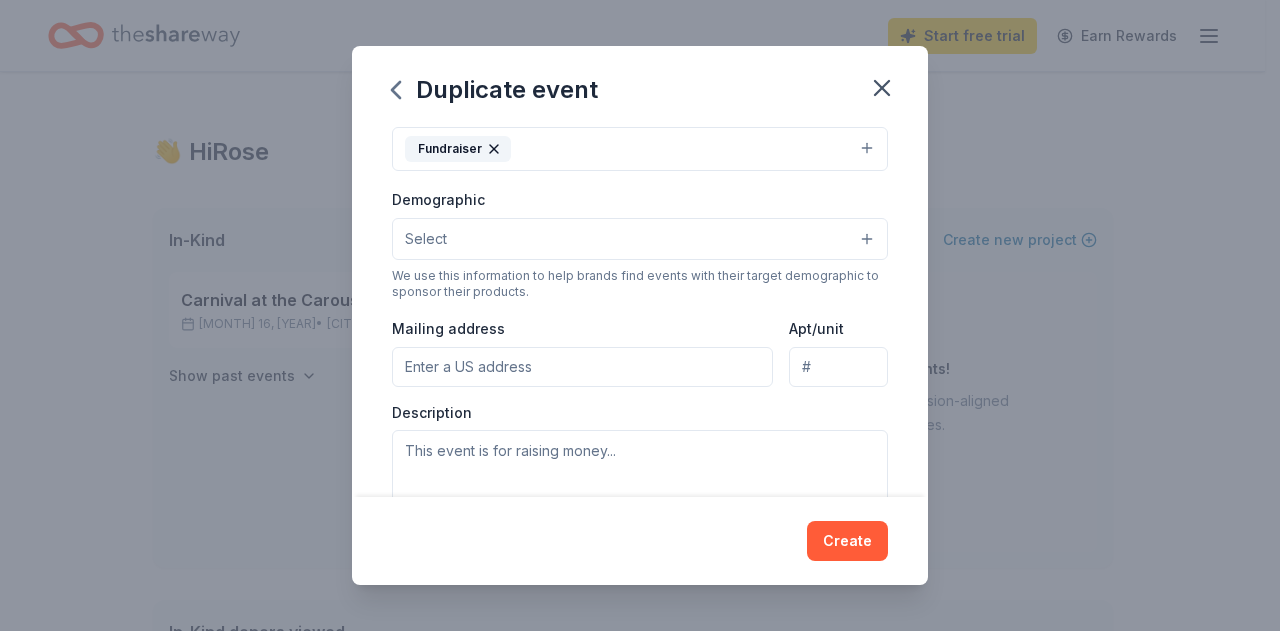 click on "Mailing address" at bounding box center (582, 367) 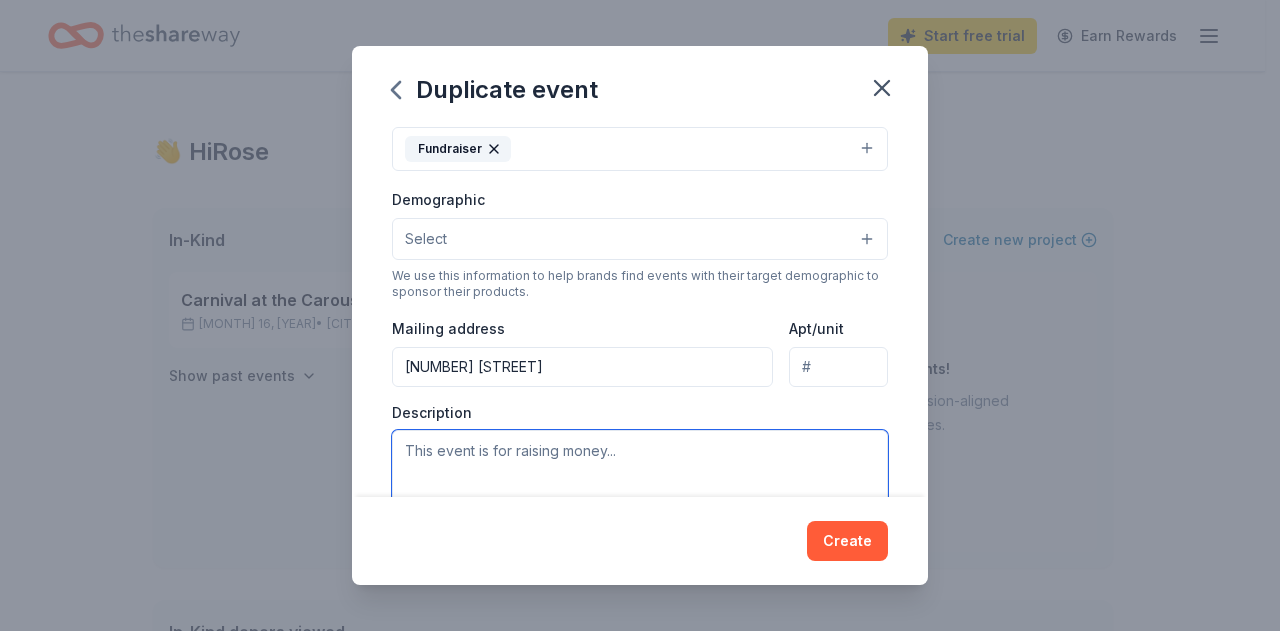 click at bounding box center [640, 475] 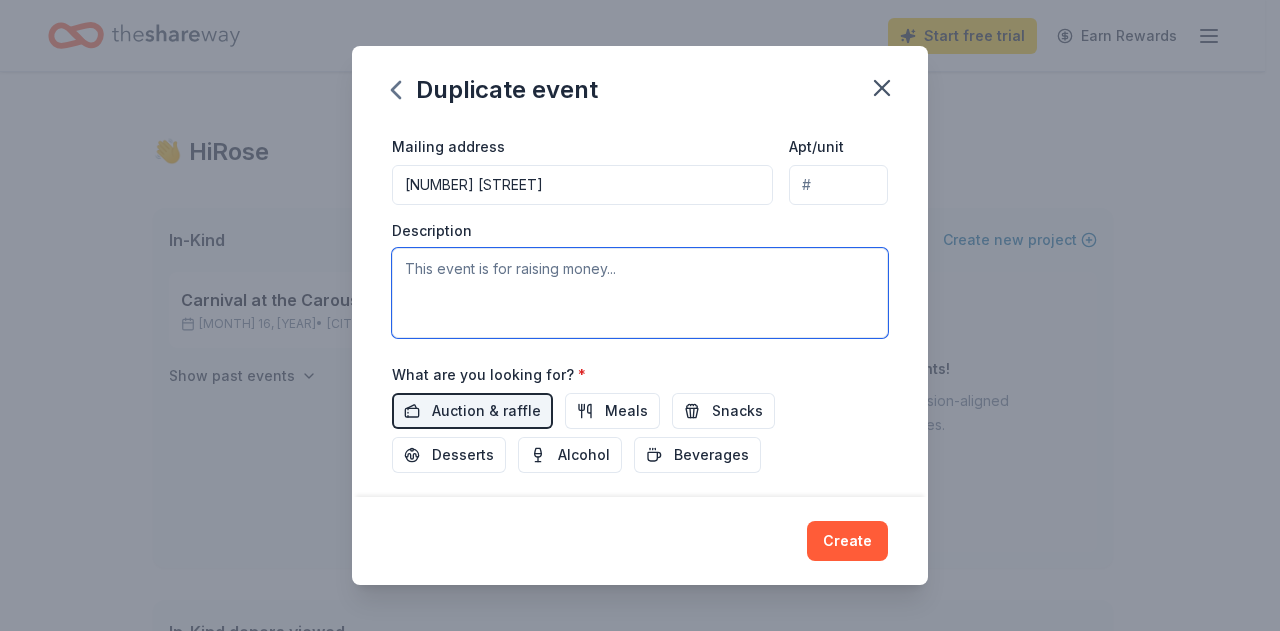 scroll, scrollTop: 481, scrollLeft: 0, axis: vertical 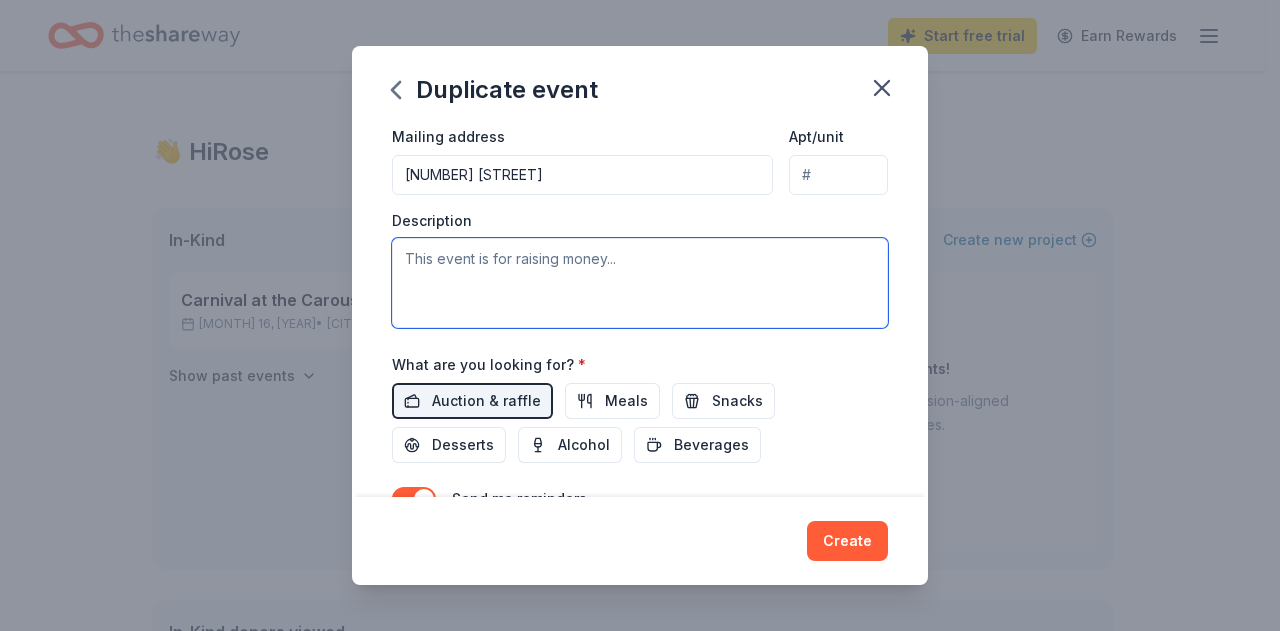 click at bounding box center (640, 283) 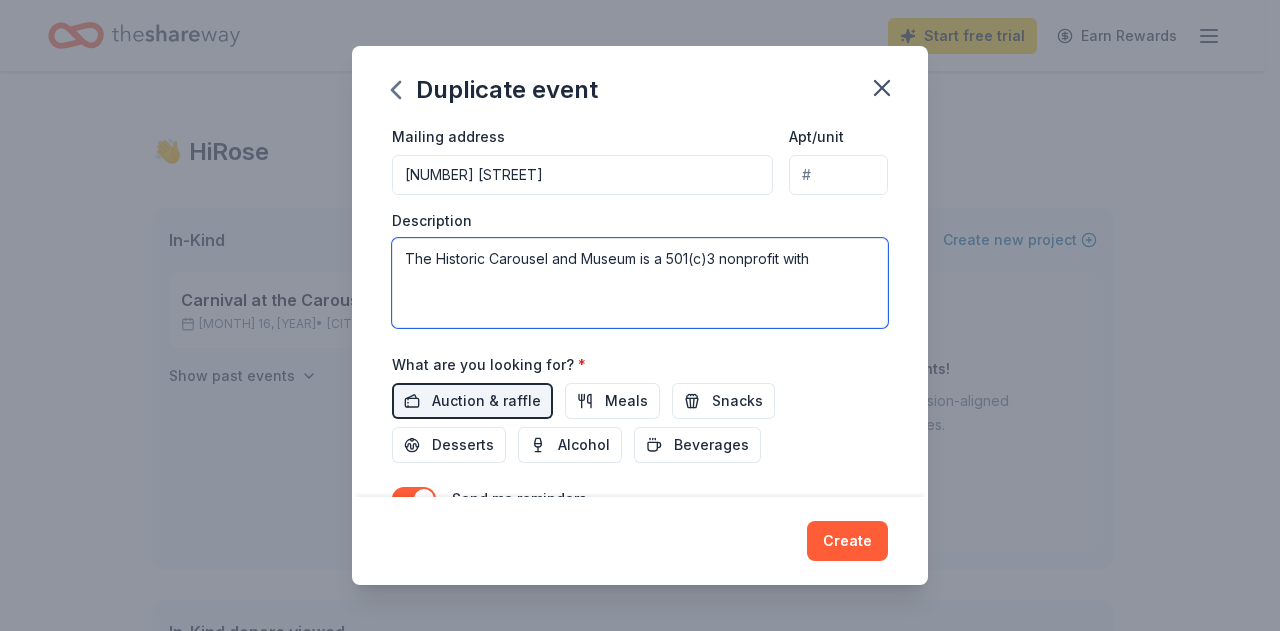 paste on "& Museum
501(c)(3) #[TAXID]" 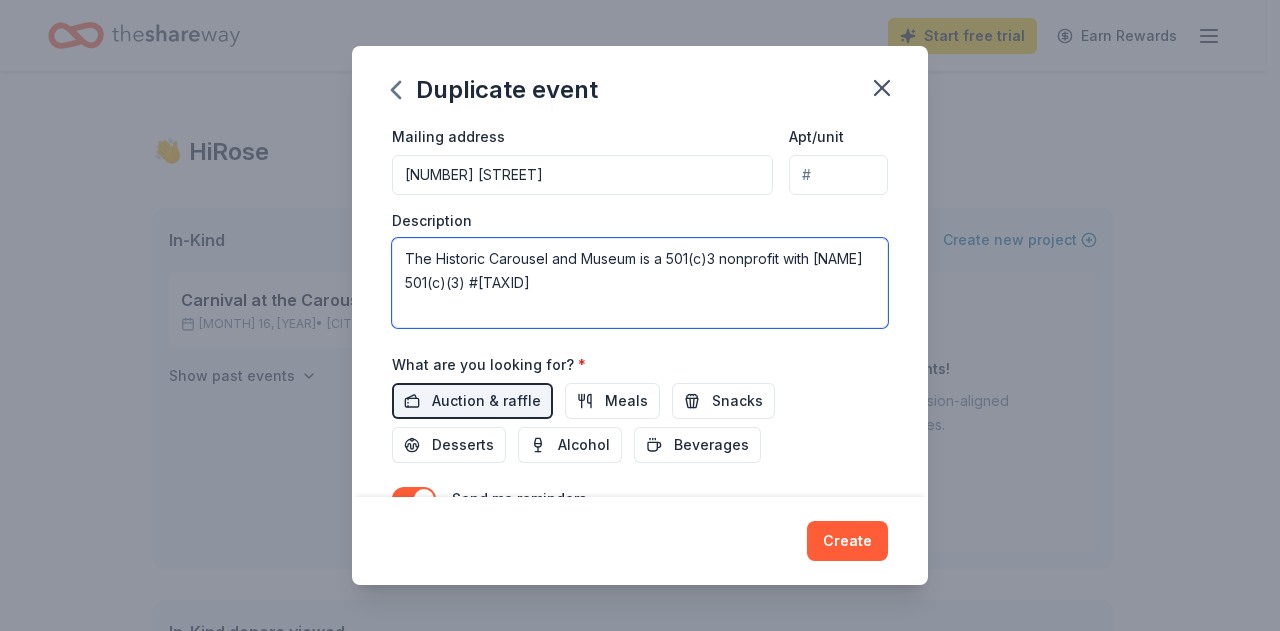 click on "The Historic Carousel and Museum is a 501(c)3 nonprofit with [NAME] 501(c)(3) #[TAXID]" at bounding box center [640, 283] 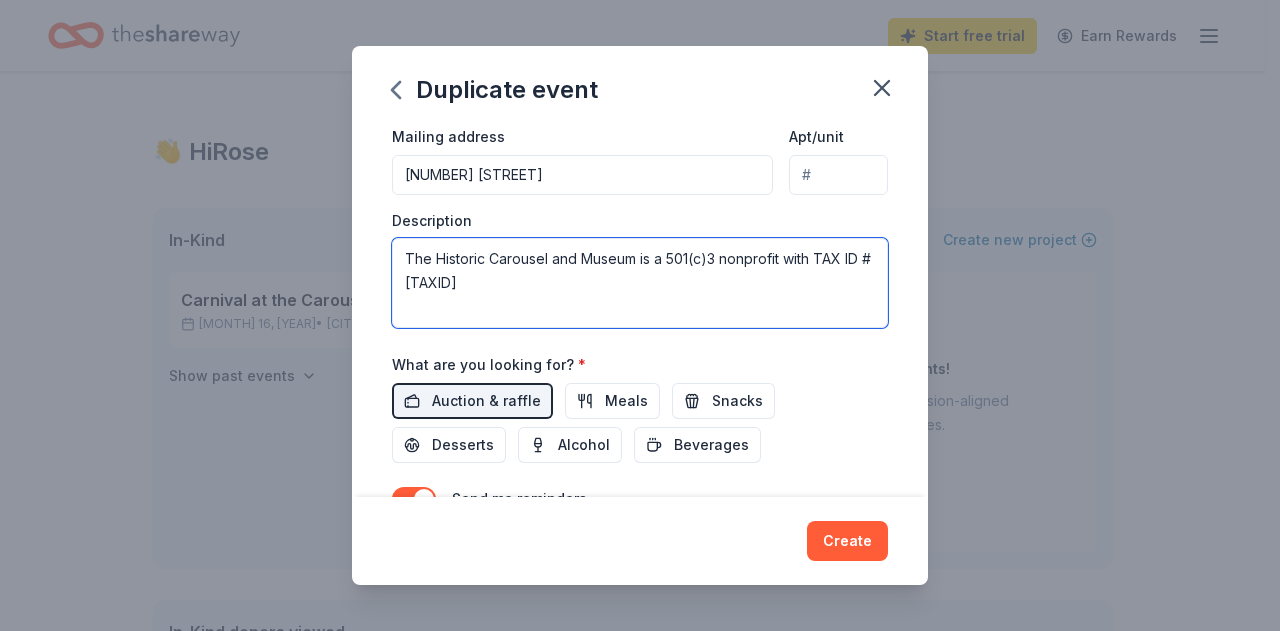 click on "The Historic Carousel and Museum is a 501(c)3 nonprofit with TAX ID #[TAXID]" at bounding box center [640, 283] 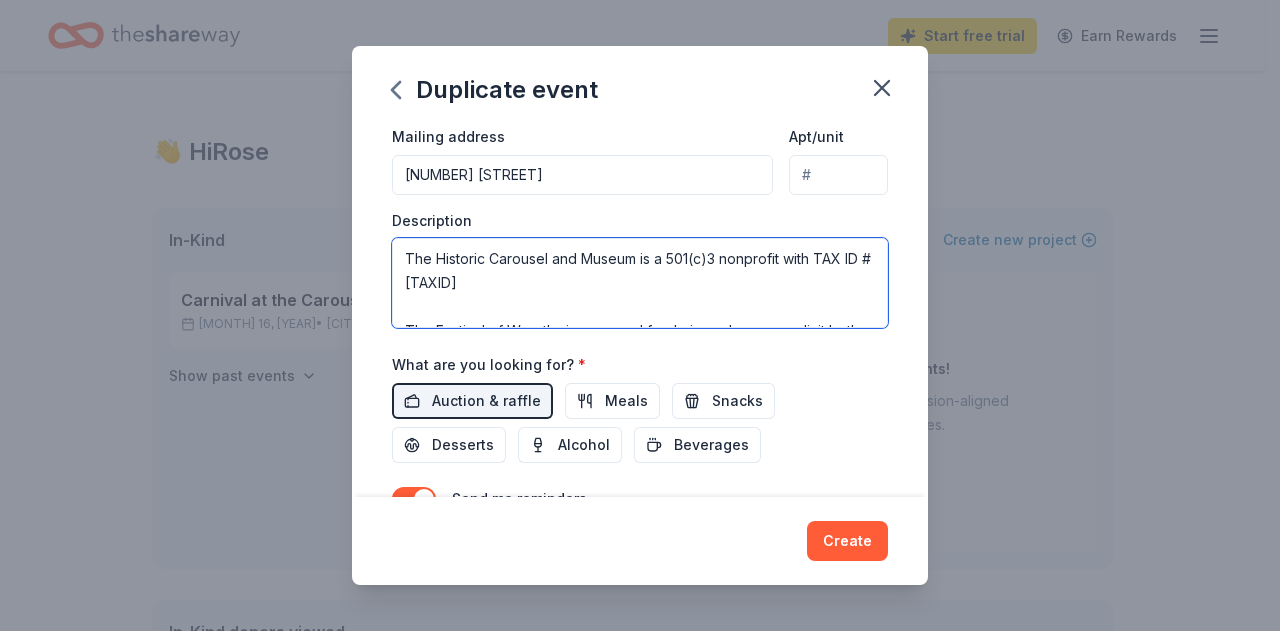 scroll, scrollTop: 8, scrollLeft: 0, axis: vertical 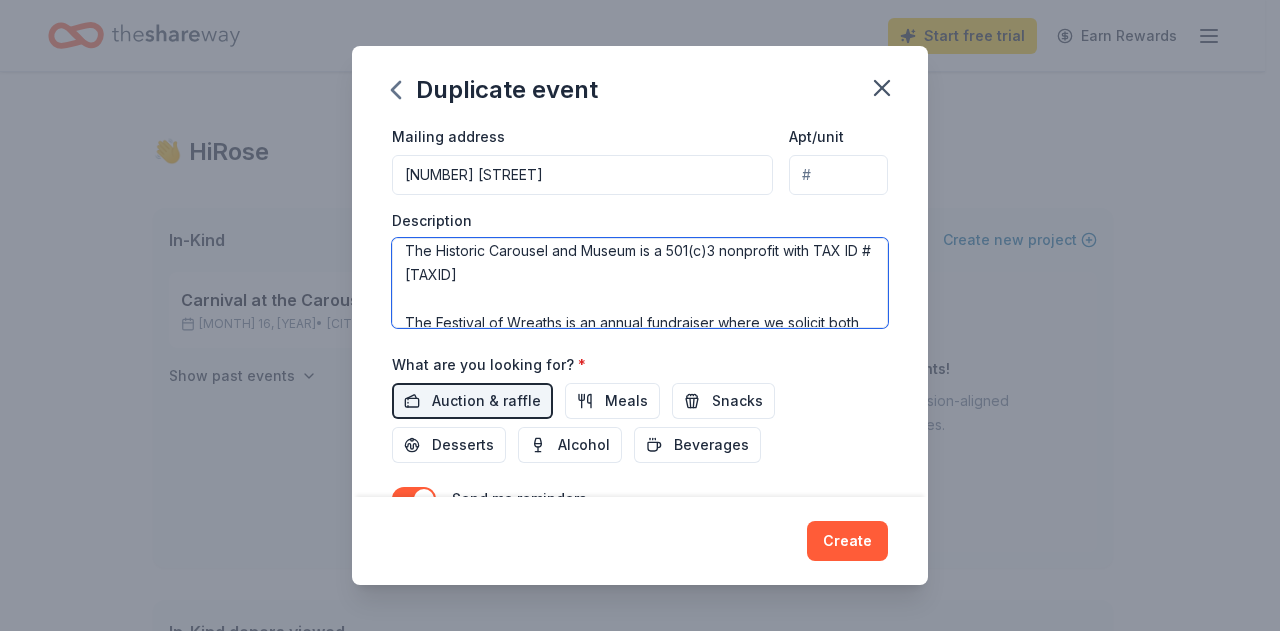 click on "The Historic Carousel and Museum is a 501(c)3 nonprofit with TAX ID #[TAXID]
The Festival of Wreaths is an annual fundraiser where we solicit both private sponsors and business donors for themed wreaths or baskets to raffle off for the holiday season. Some folks will sponsor a whole wreath/basket, others will donate bits and pieces that we work hard to put together into a basket that makes sense." at bounding box center [640, 283] 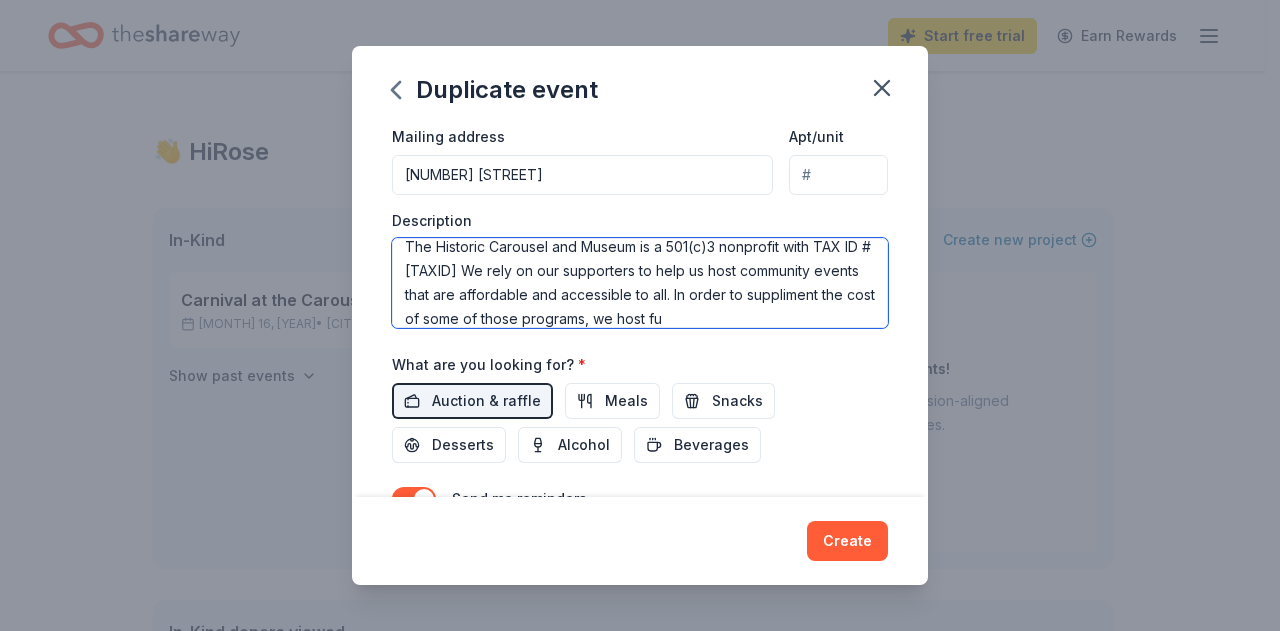 scroll, scrollTop: 36, scrollLeft: 0, axis: vertical 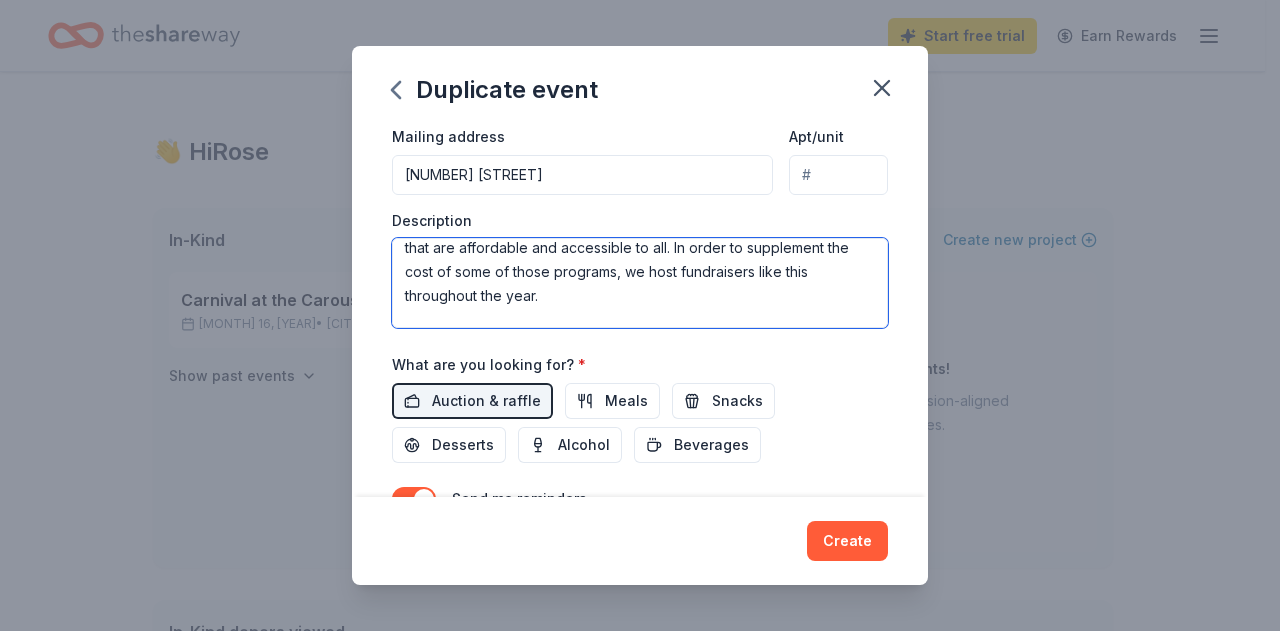 click on "The Historic Carousel and Museum is a 501(c)3 nonprofit with TAX ID #[TAXID] We rely on our supporters to help us host community events that are affordable and accessible to all. In order to supplement the cost of some of those programs, we host fundraisers like this throughout the year.
The Festival of Wreaths is an annual fundraiser where we solicit both private sponsors and business donors for themed wreaths or baskets to raffle off for the holiday season. Some folks will sponsor a whole wreath/basket, others will donate bits and pieces that we work hard to put together into a basket that makes sense." at bounding box center (640, 283) 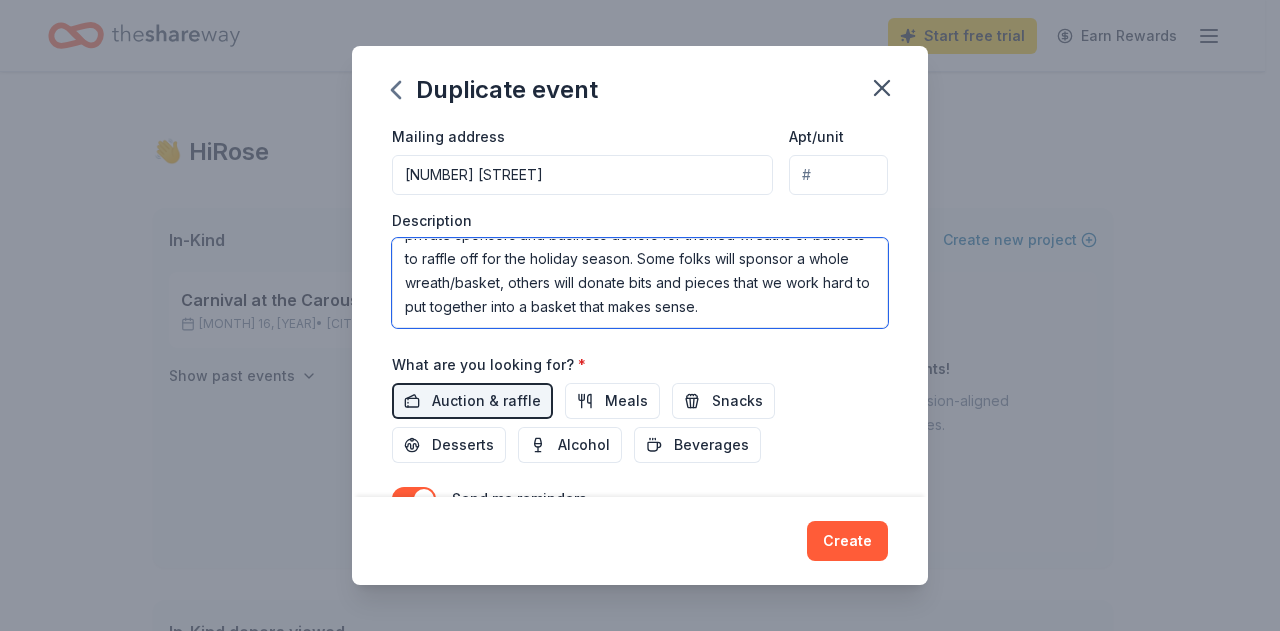 scroll, scrollTop: 216, scrollLeft: 0, axis: vertical 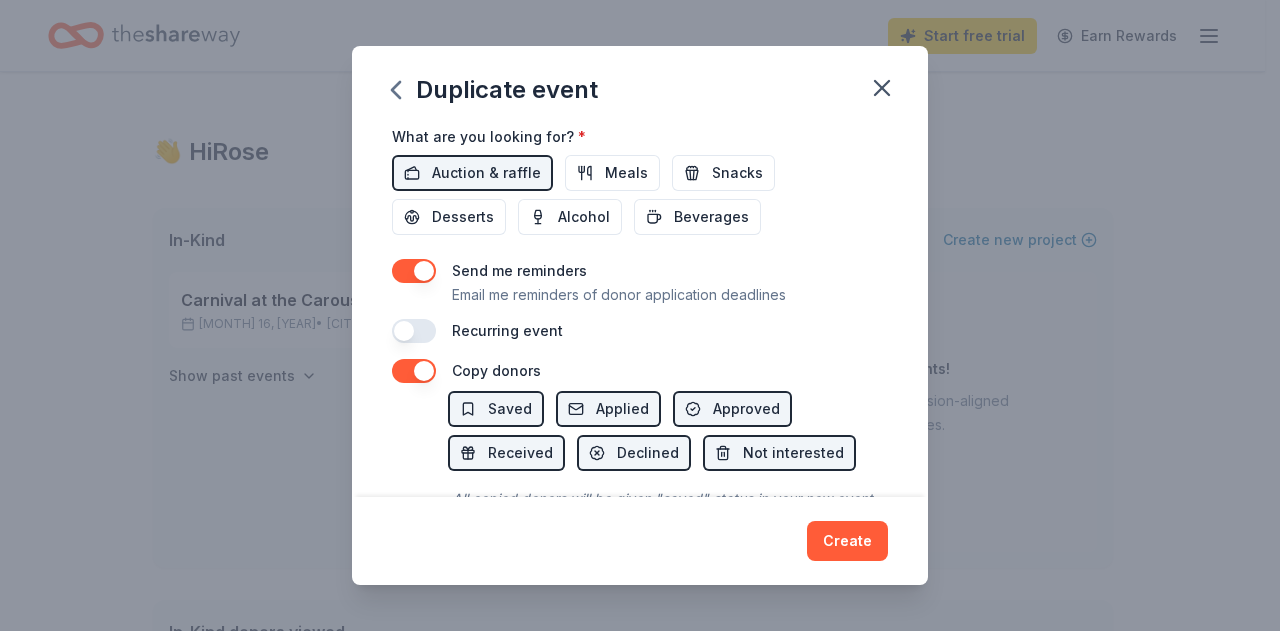 type on "The Historic Carousel and Museum is a 501(c)3 nonprofit with TAX ID #[TAXID] We rely on our supporters to help us host community events that are affordable and accessible to all. In order to supplement the cost of some of those programs and keep them available year over year, we host fundraisers like this throughout the year.
The Festival of Wreaths is an annual fundraiser where we solicit both private sponsors and business donors for themed wreaths or baskets to raffle off for the holiday season. Some folks will sponsor a whole wreath/basket, others will donate bits and pieces that we work hard to put together into a basket that makes sense." 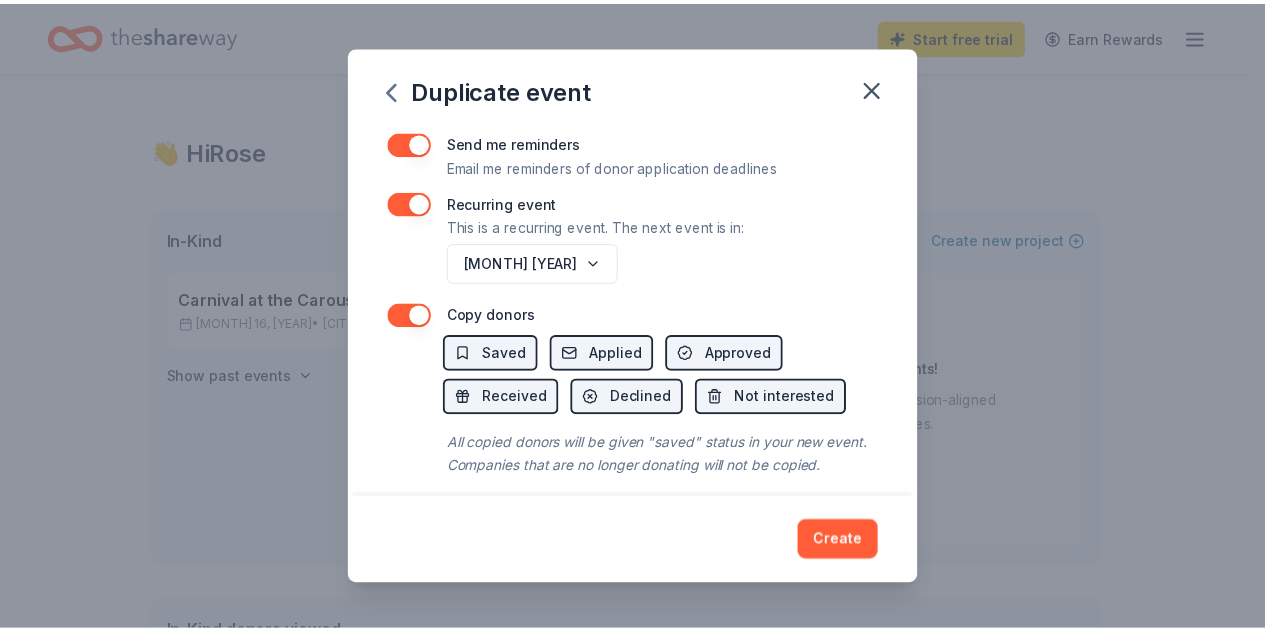 scroll, scrollTop: 873, scrollLeft: 0, axis: vertical 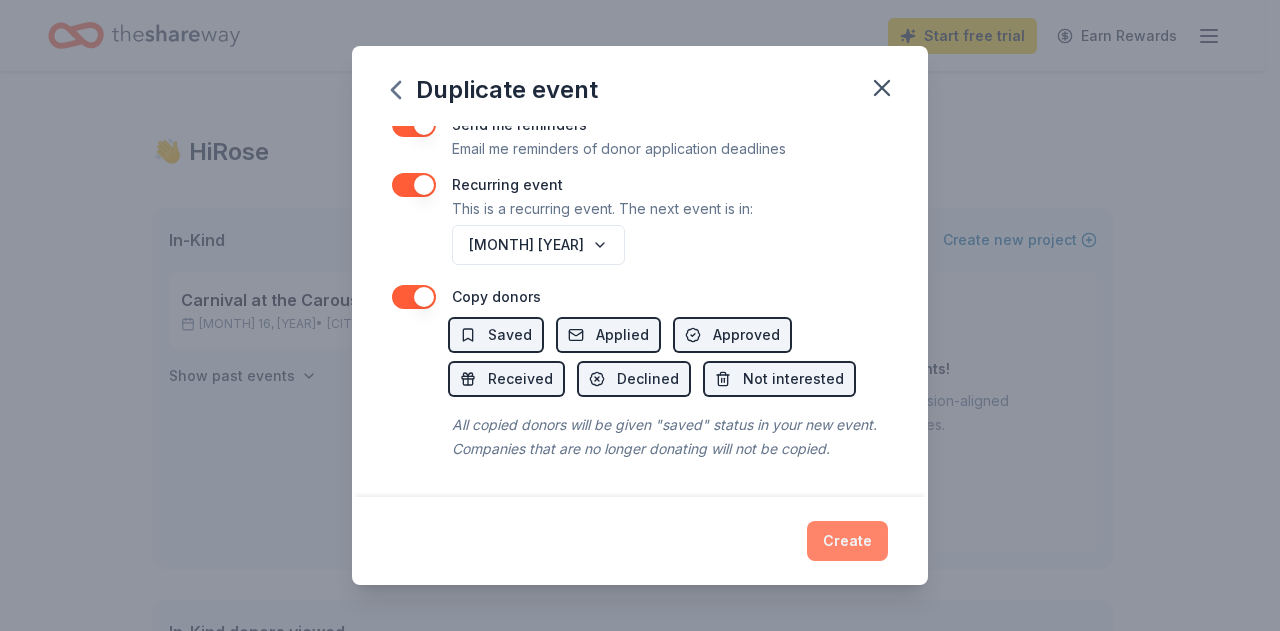 click on "Create" at bounding box center (847, 541) 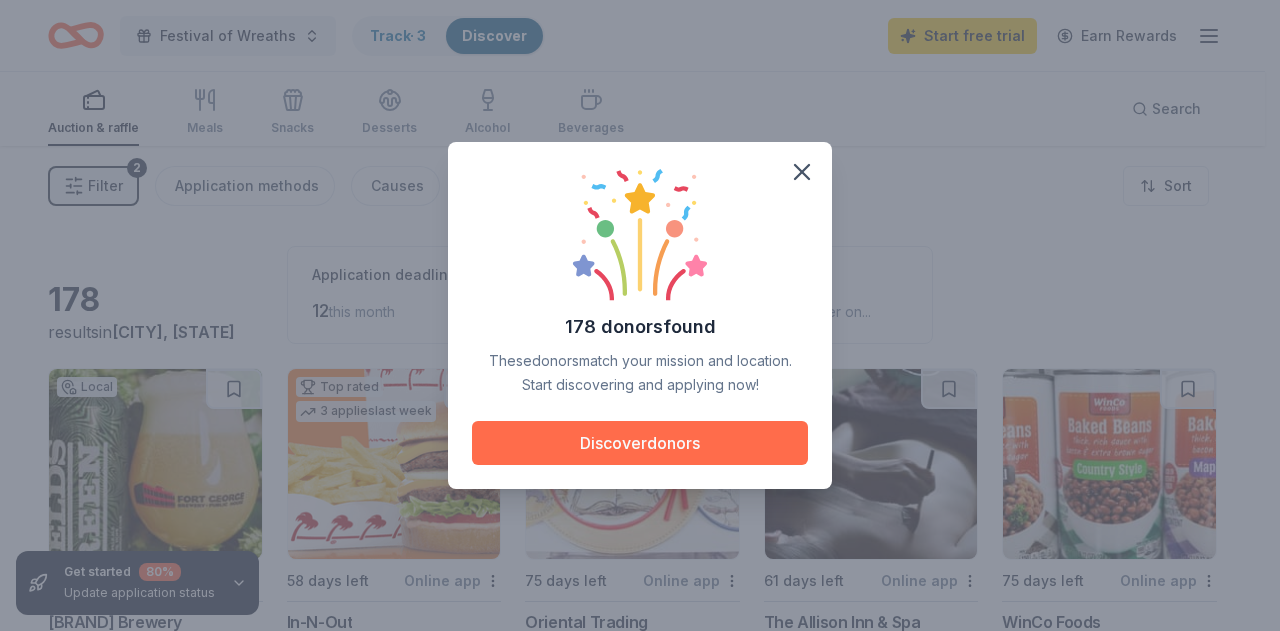 click on "Discover  donors" at bounding box center (640, 443) 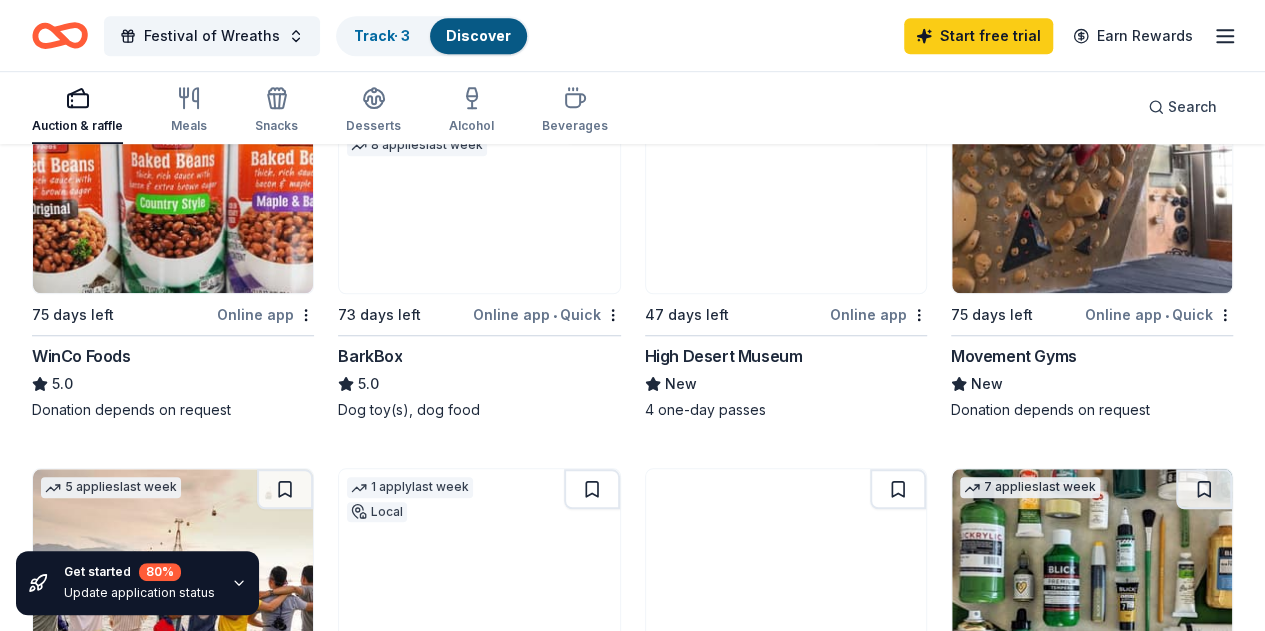 scroll, scrollTop: 636, scrollLeft: 0, axis: vertical 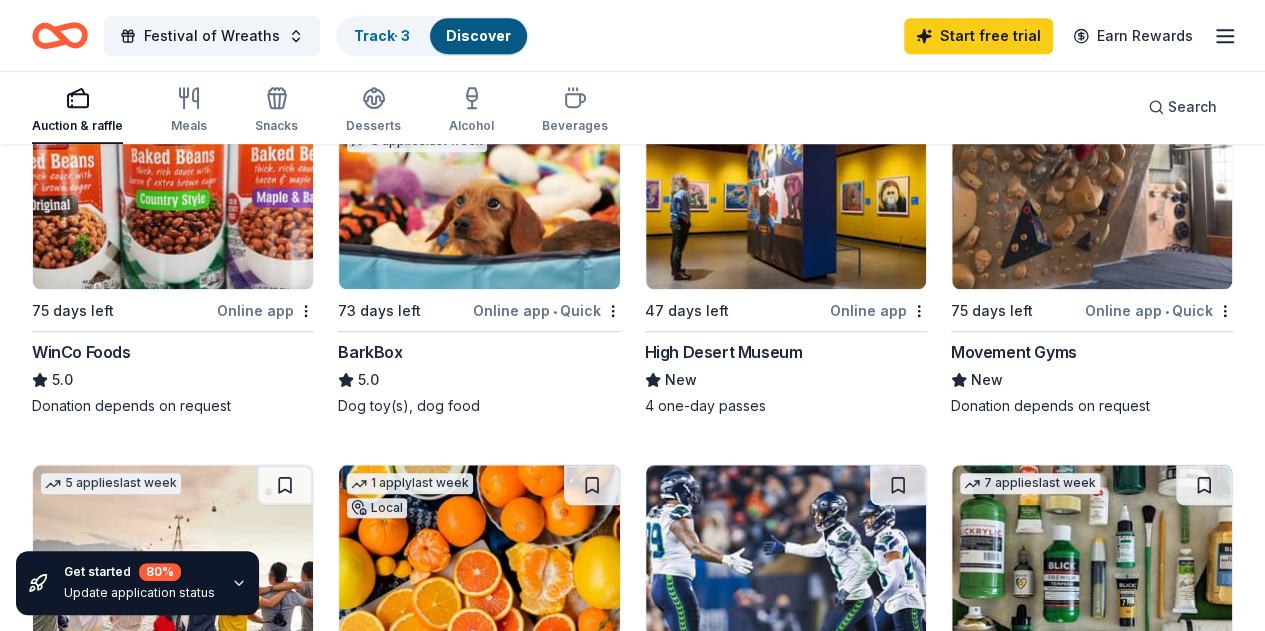 click on "Movement Gyms" at bounding box center [1014, 352] 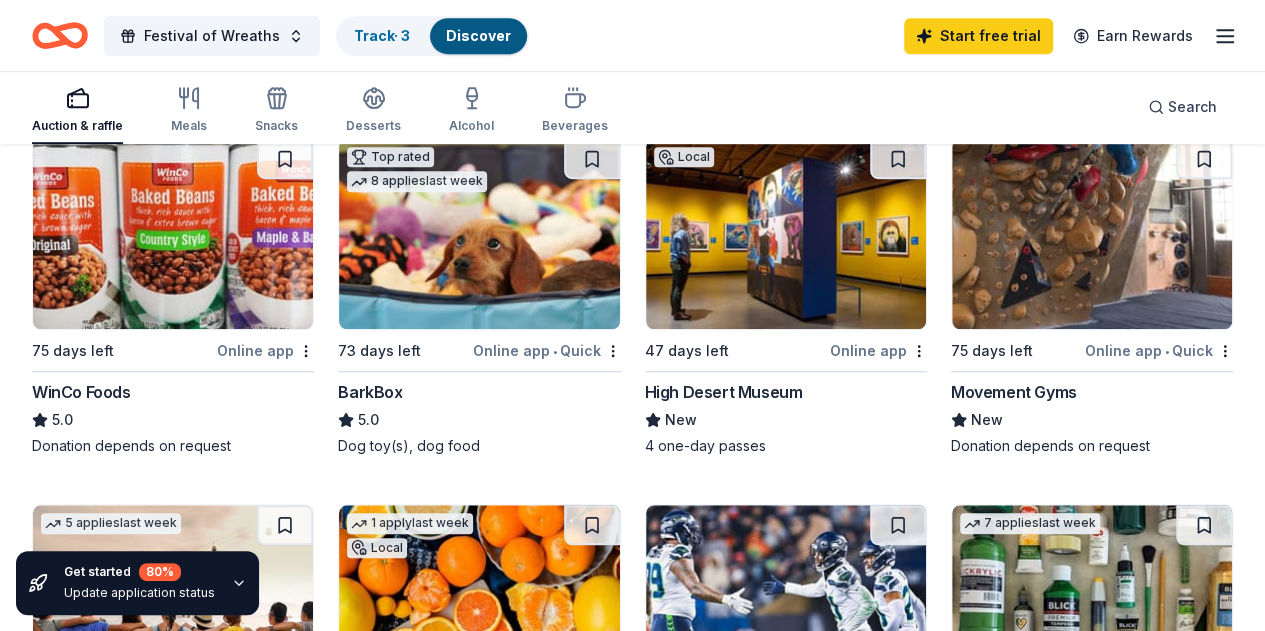 scroll, scrollTop: 592, scrollLeft: 0, axis: vertical 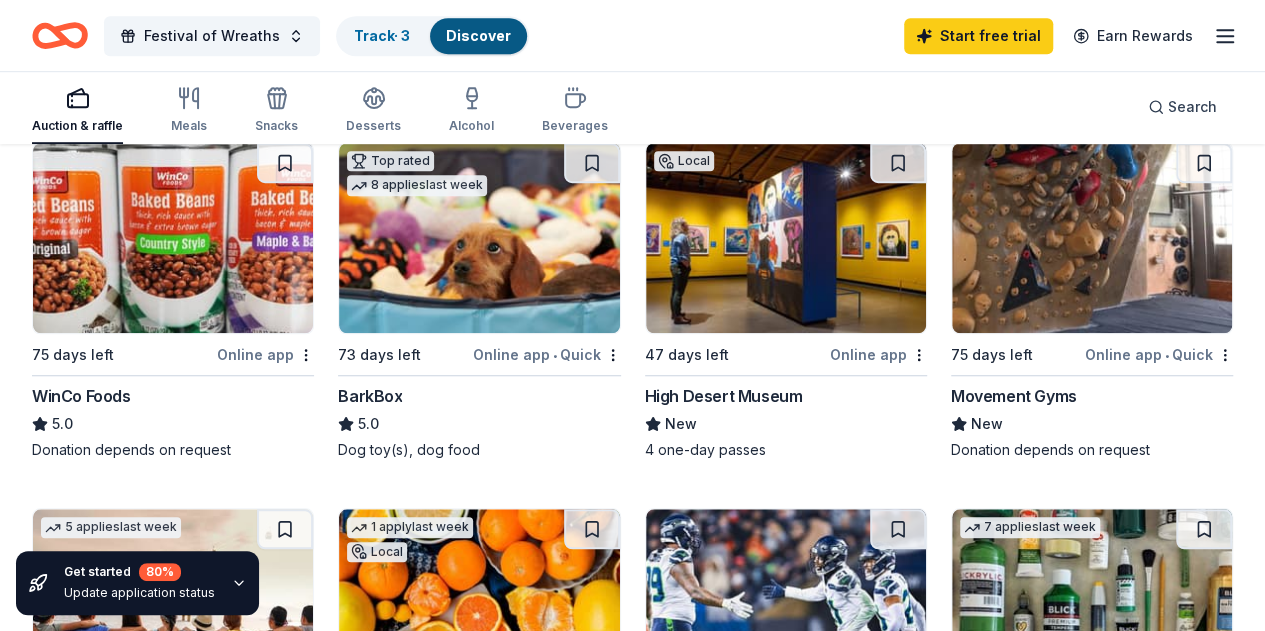 click on "Let's Roam" at bounding box center [74, 762] 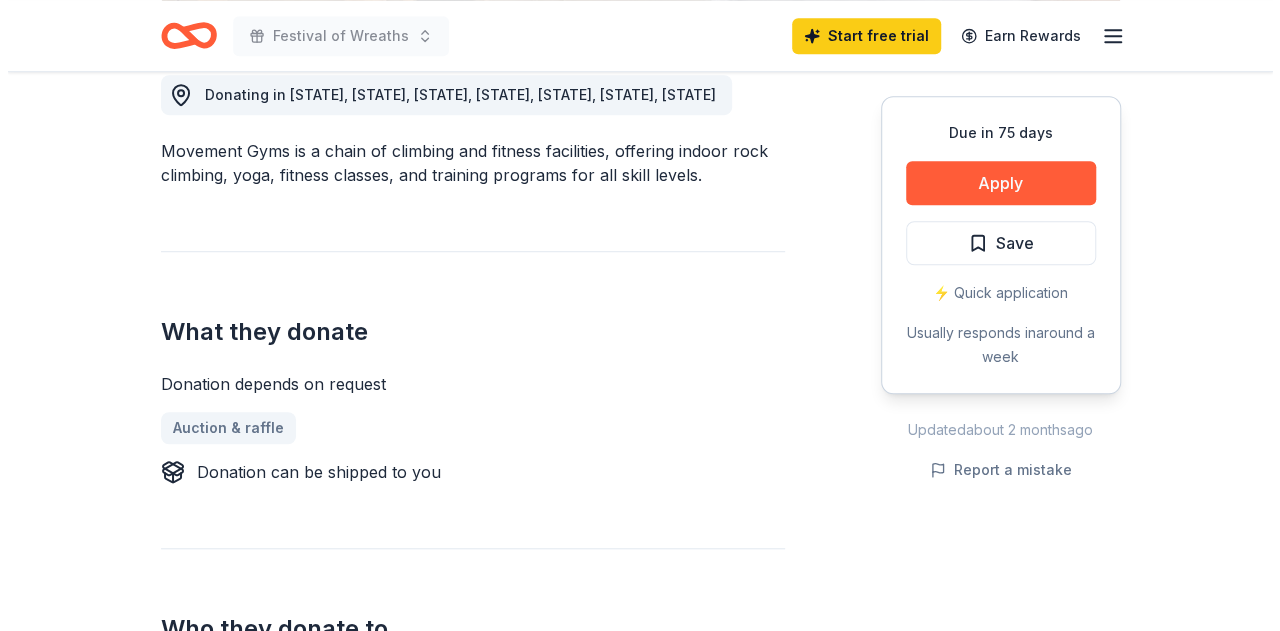 scroll, scrollTop: 583, scrollLeft: 0, axis: vertical 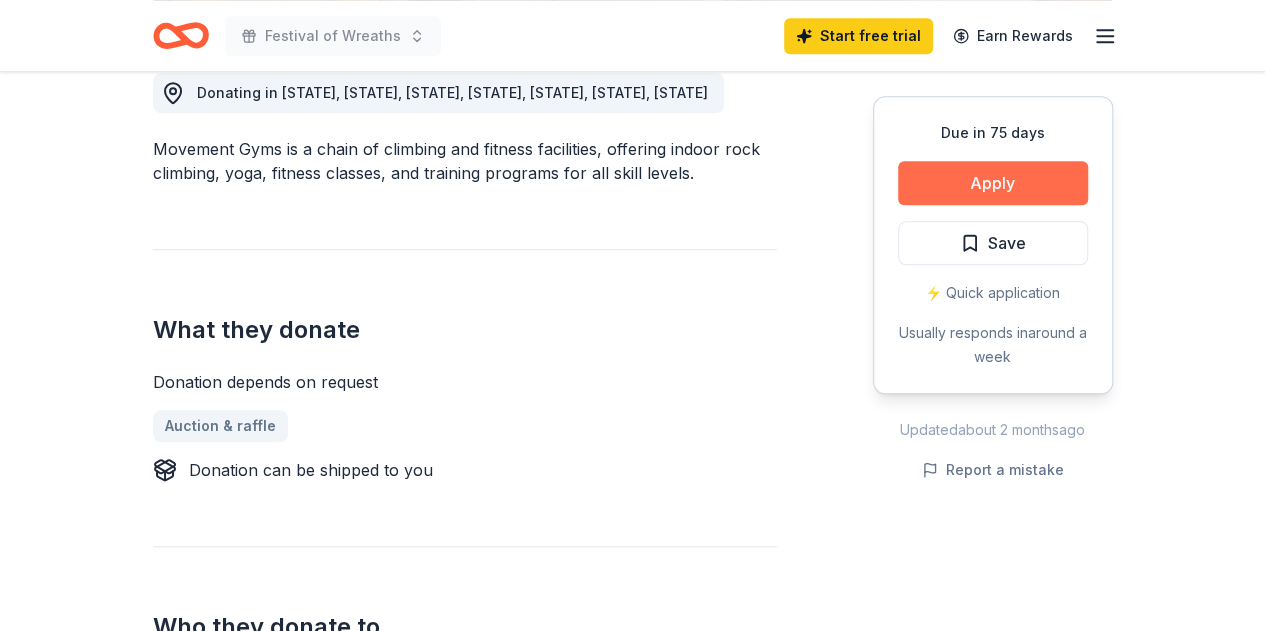 click on "Apply" at bounding box center [993, 183] 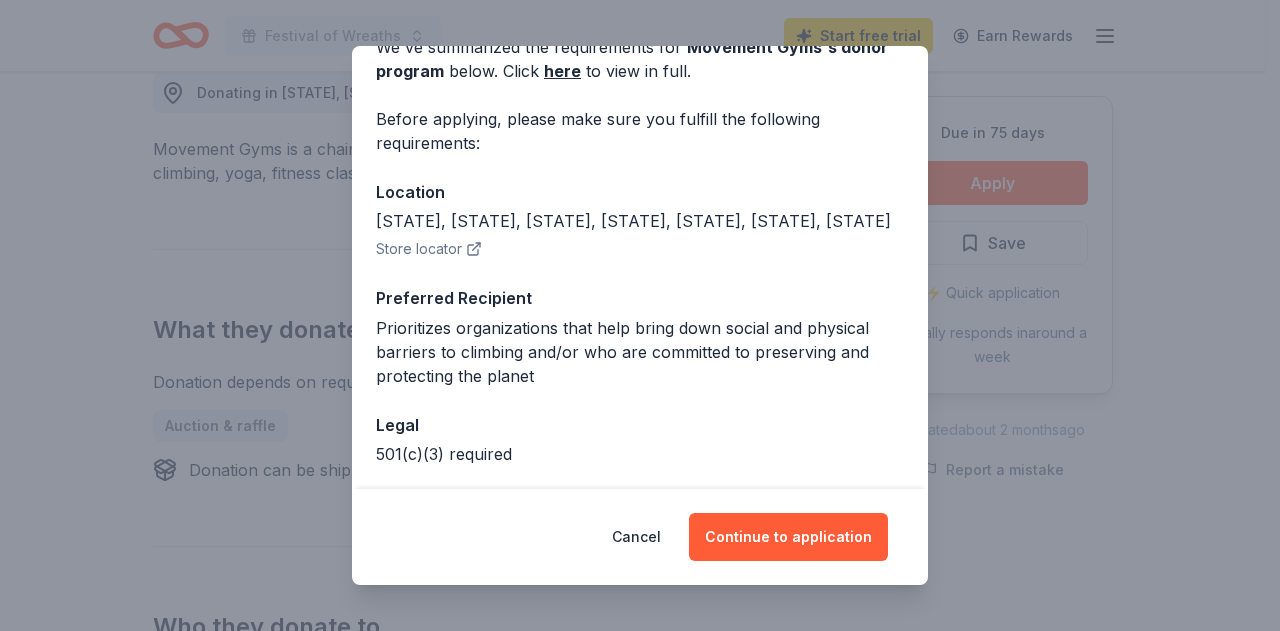 scroll, scrollTop: 190, scrollLeft: 0, axis: vertical 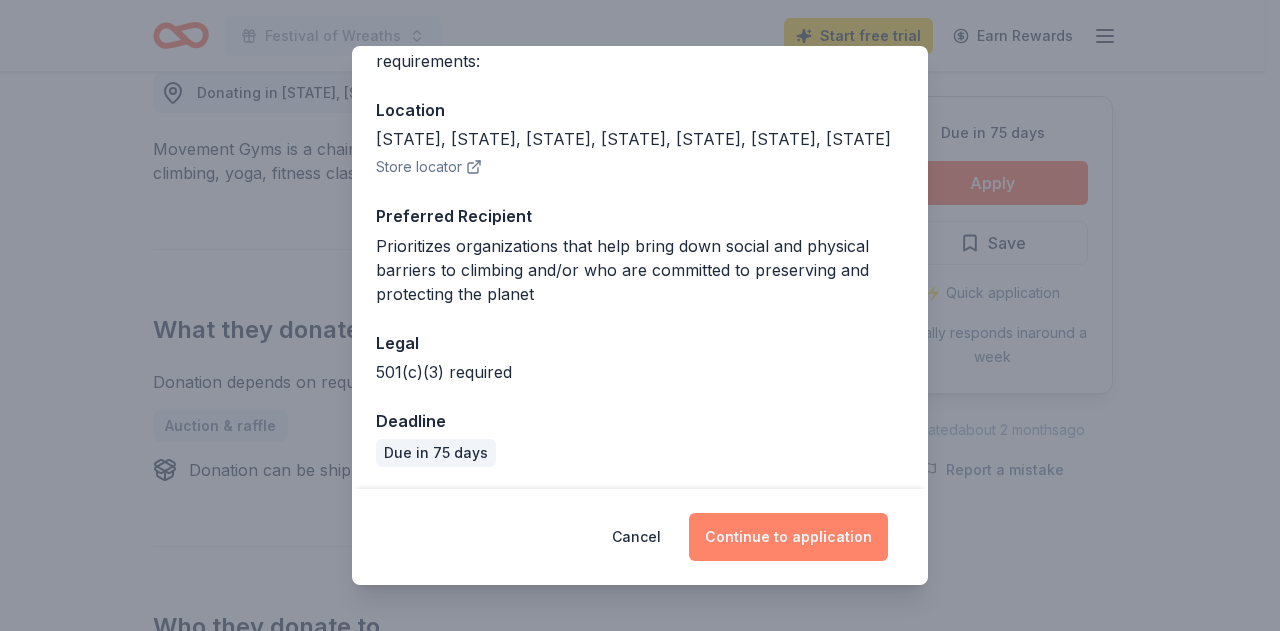 click on "Continue to application" at bounding box center (788, 537) 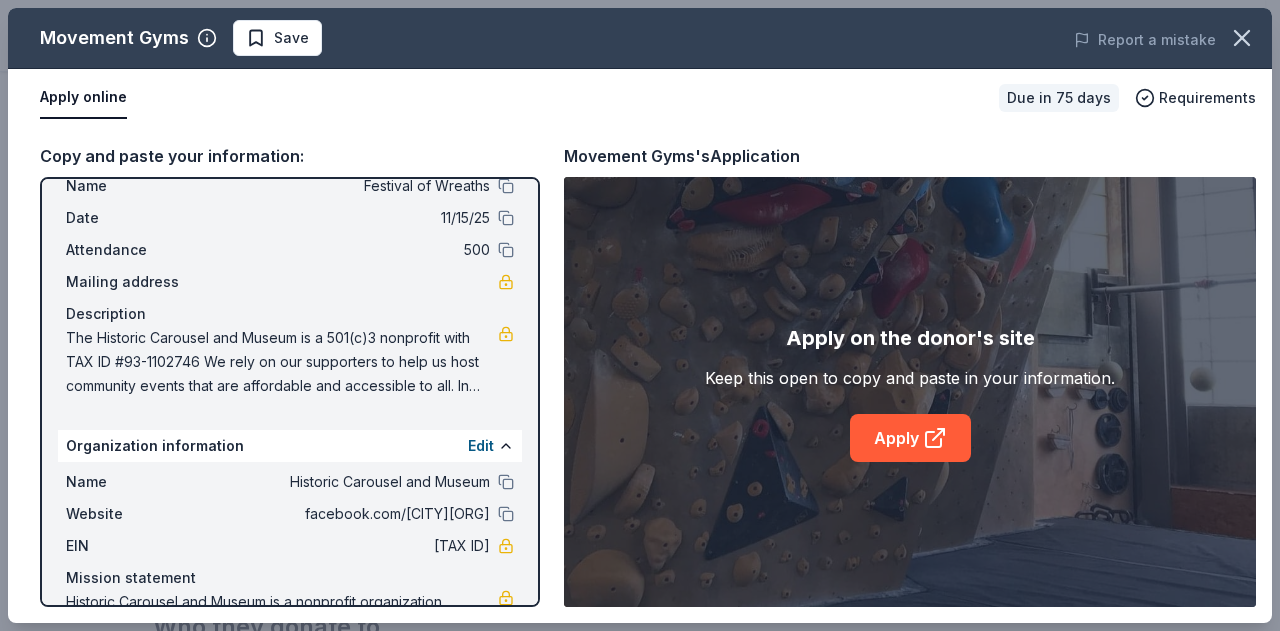 scroll, scrollTop: 68, scrollLeft: 0, axis: vertical 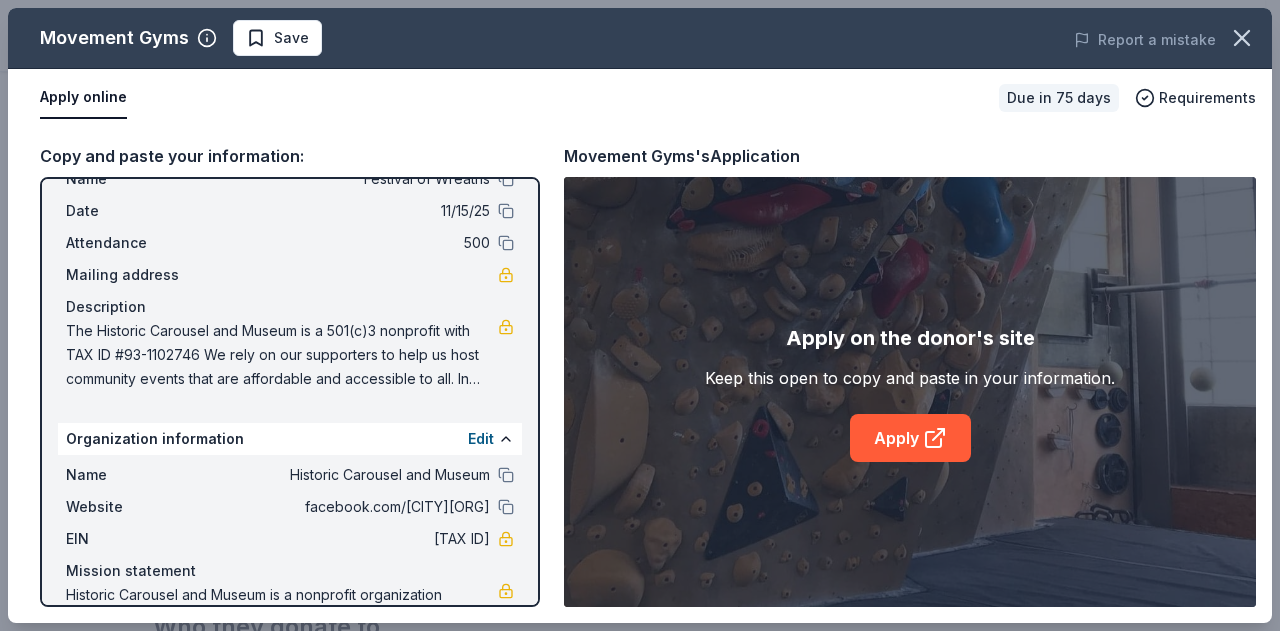 click on "Name Festival of Wreaths Date 11/15/25 Attendance 500 Mailing address Description The Historic Carousel and Museum is a 501(c)3 nonprofit with TAX ID #93-1102746 We rely on our supporters to help us host community events that are affordable and accessible to all. In order to supplement the cost of some of those programs and keep them available year over year, we host fundraisers like this throughout the year.
The Festival of Wreaths is an annual fundraiser where we solicit both private sponsors and business donors for themed wreaths or baskets to raffle off for the holiday season. Some folks will sponsor a whole wreath/basket, others will donate bits and pieces that we work hard to put together into a basket that makes sense." at bounding box center [290, 279] 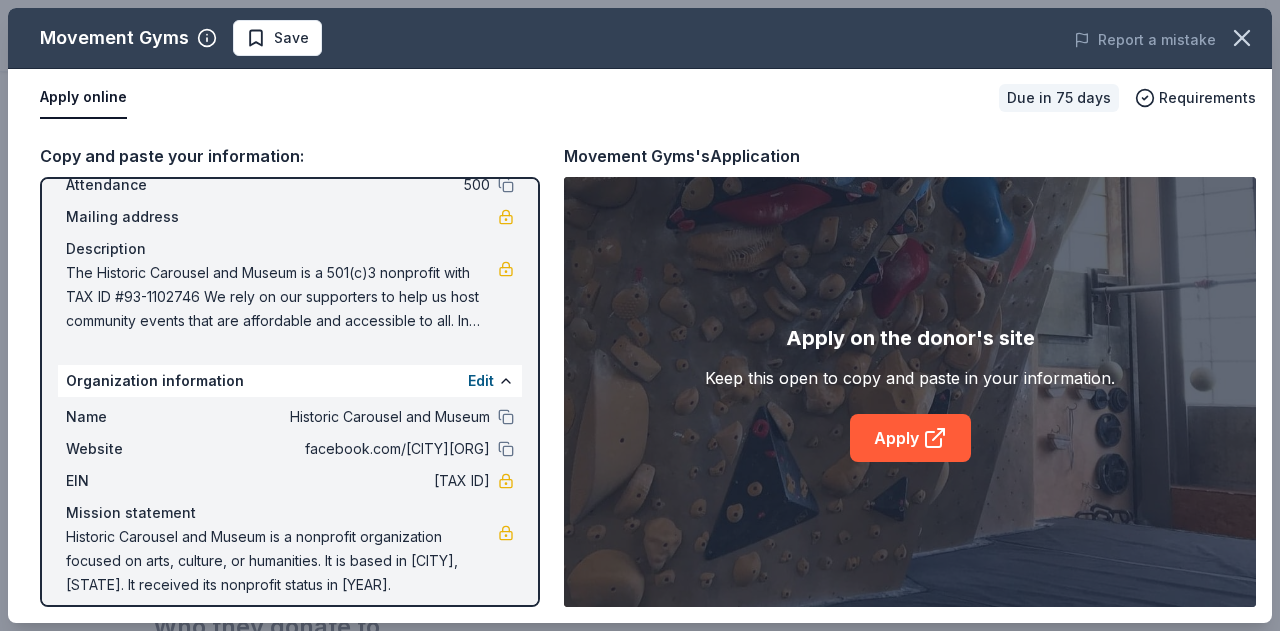 scroll, scrollTop: 142, scrollLeft: 0, axis: vertical 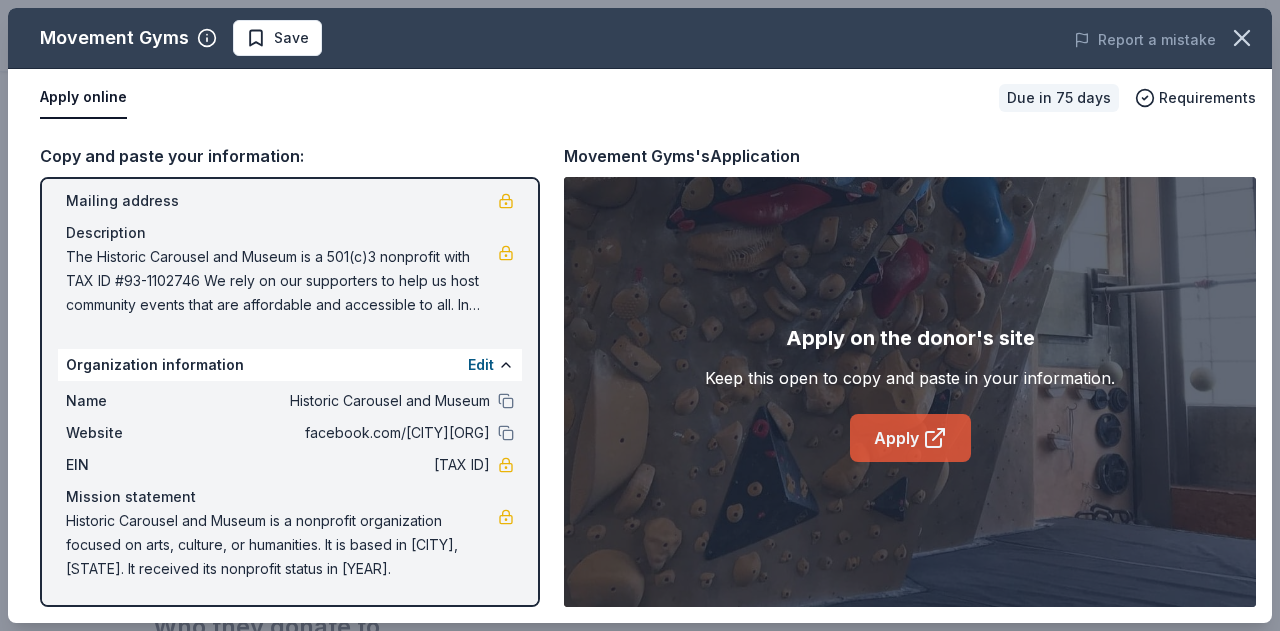 click 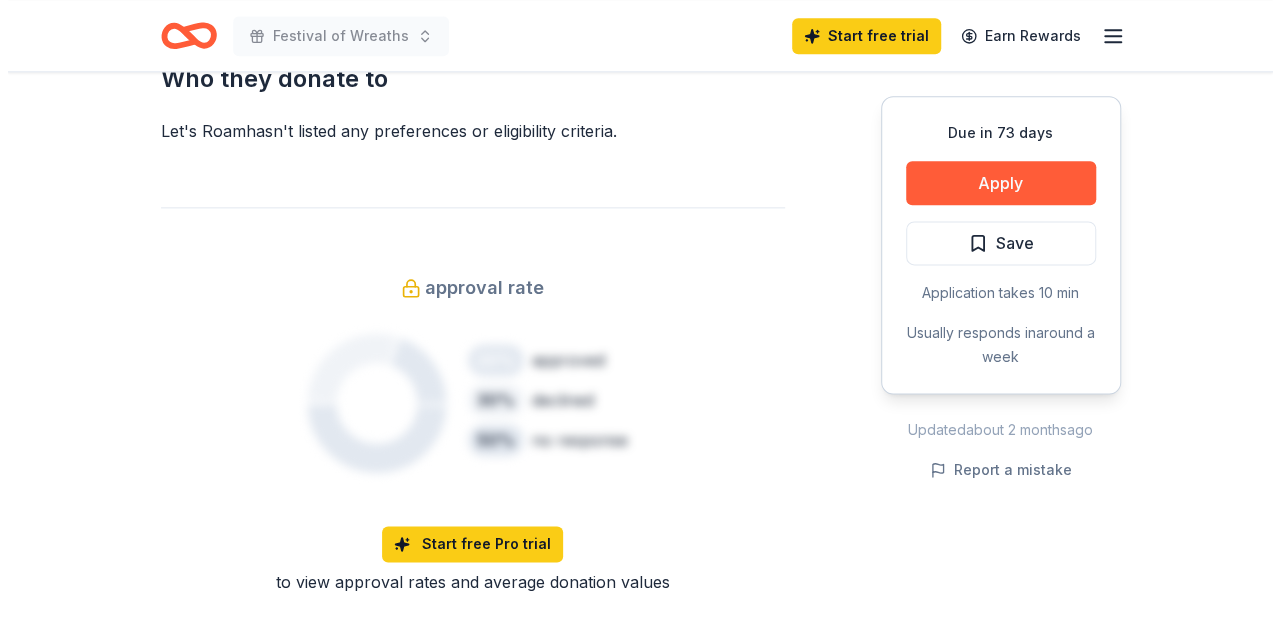scroll, scrollTop: 1205, scrollLeft: 0, axis: vertical 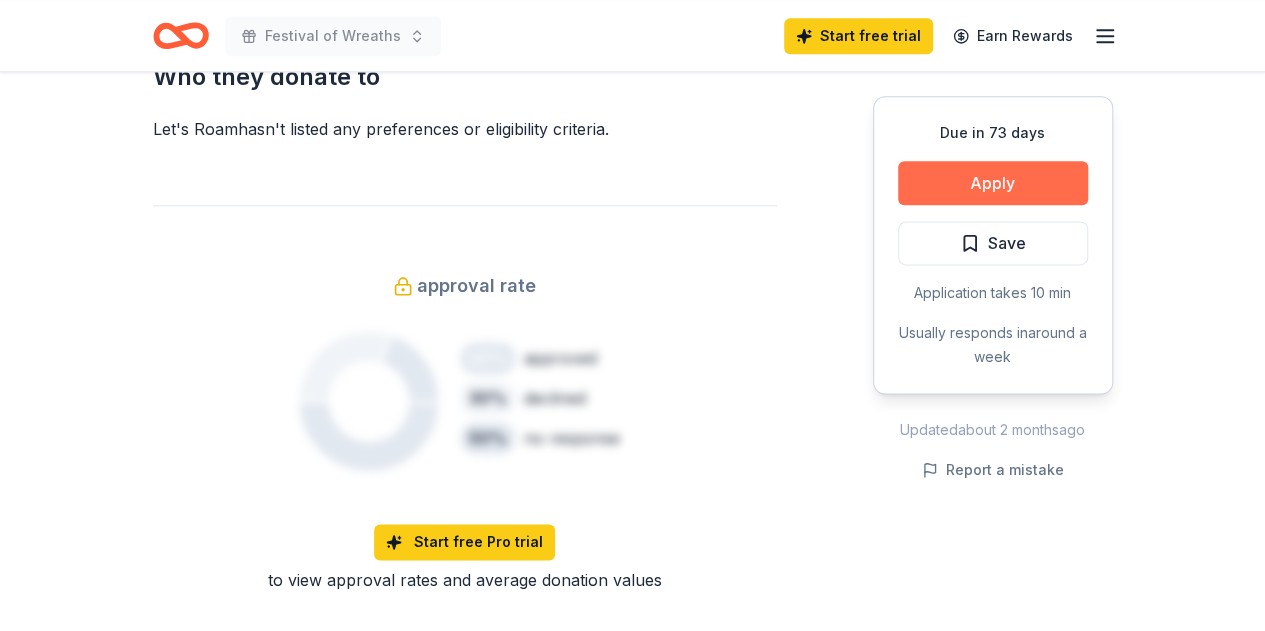 click on "Apply" at bounding box center (993, 183) 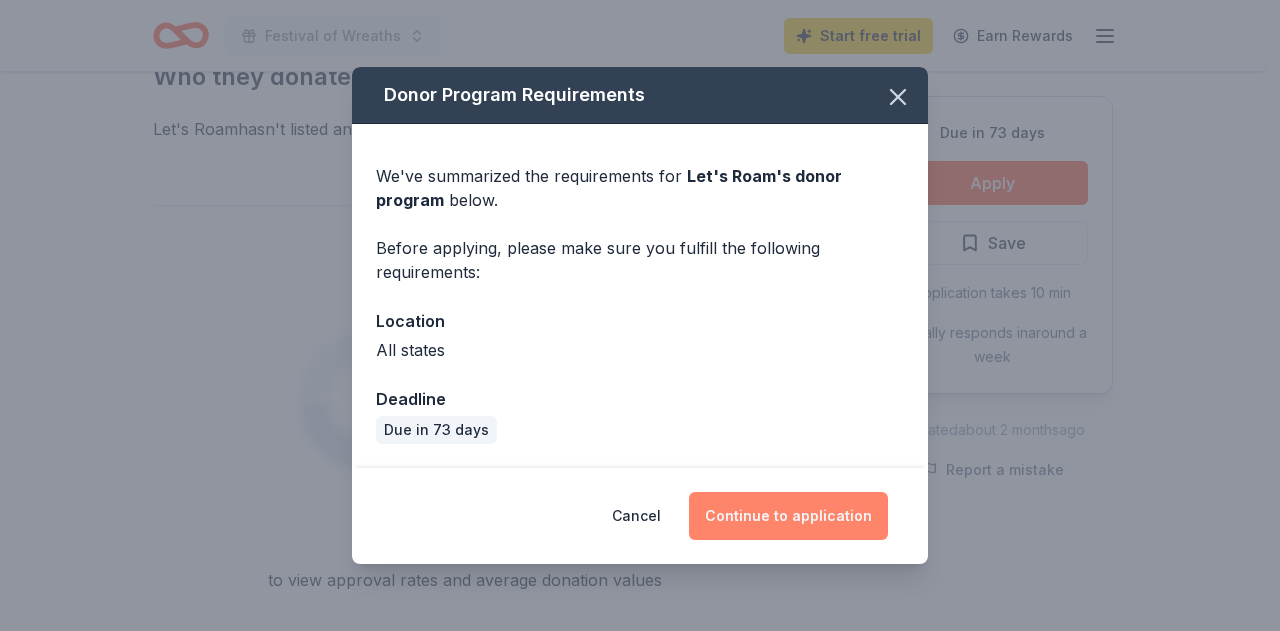 click on "Continue to application" at bounding box center [788, 516] 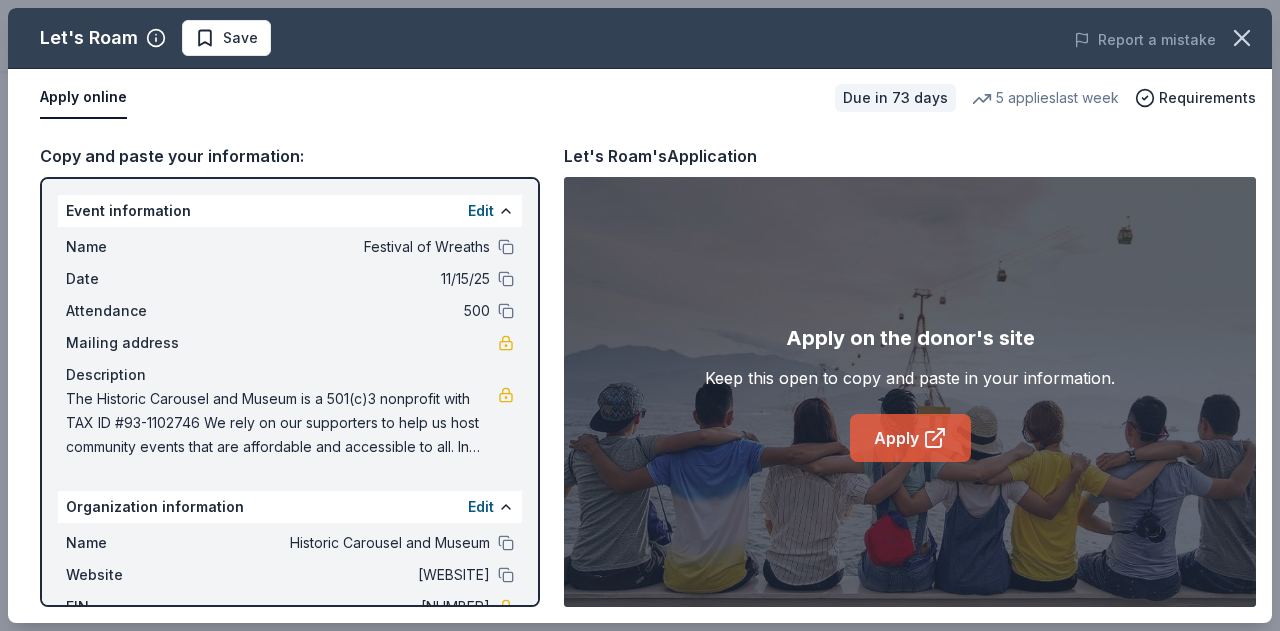 click 